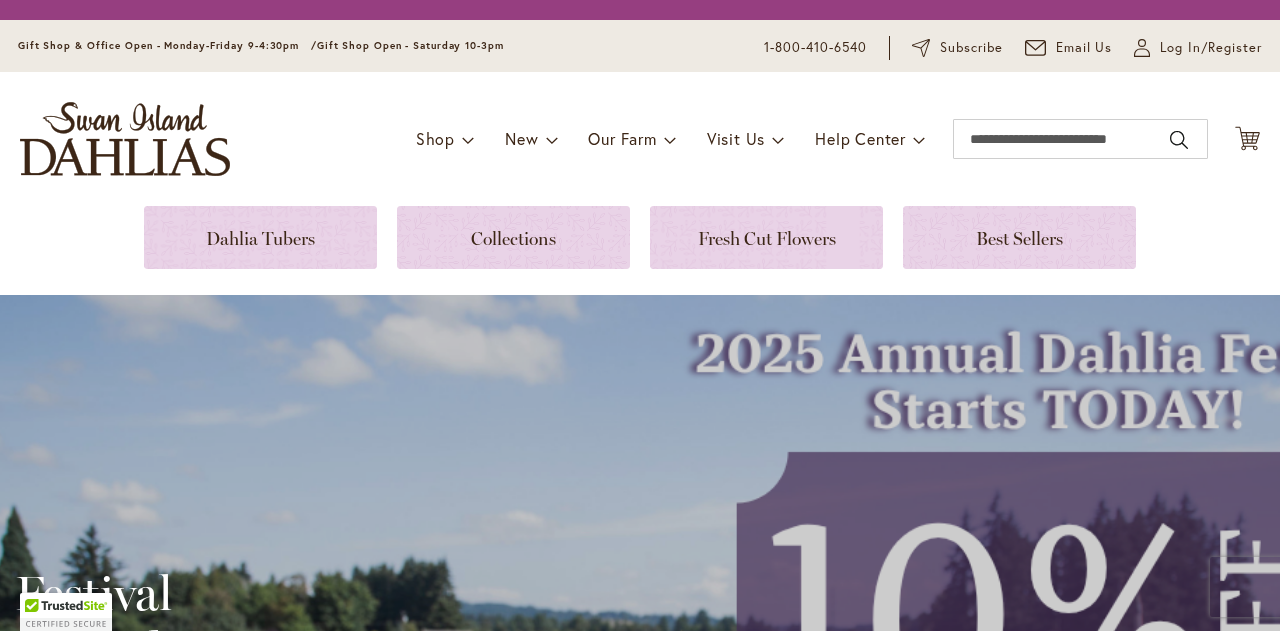 scroll, scrollTop: 0, scrollLeft: 0, axis: both 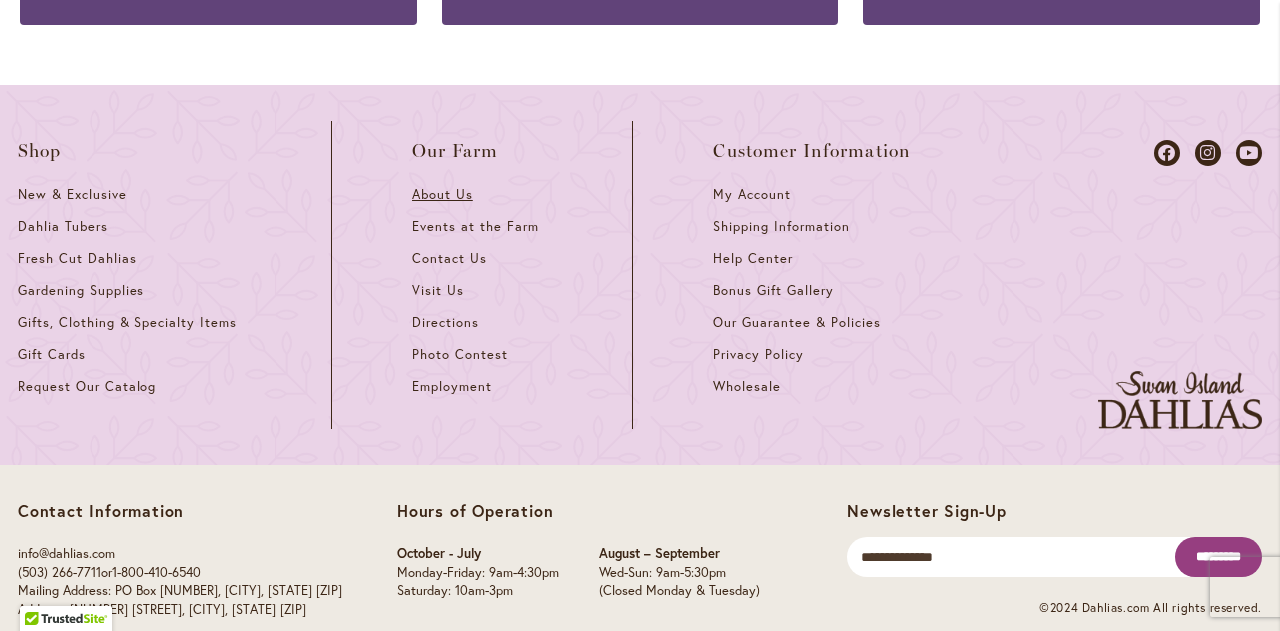 click on "About Us" at bounding box center (442, 194) 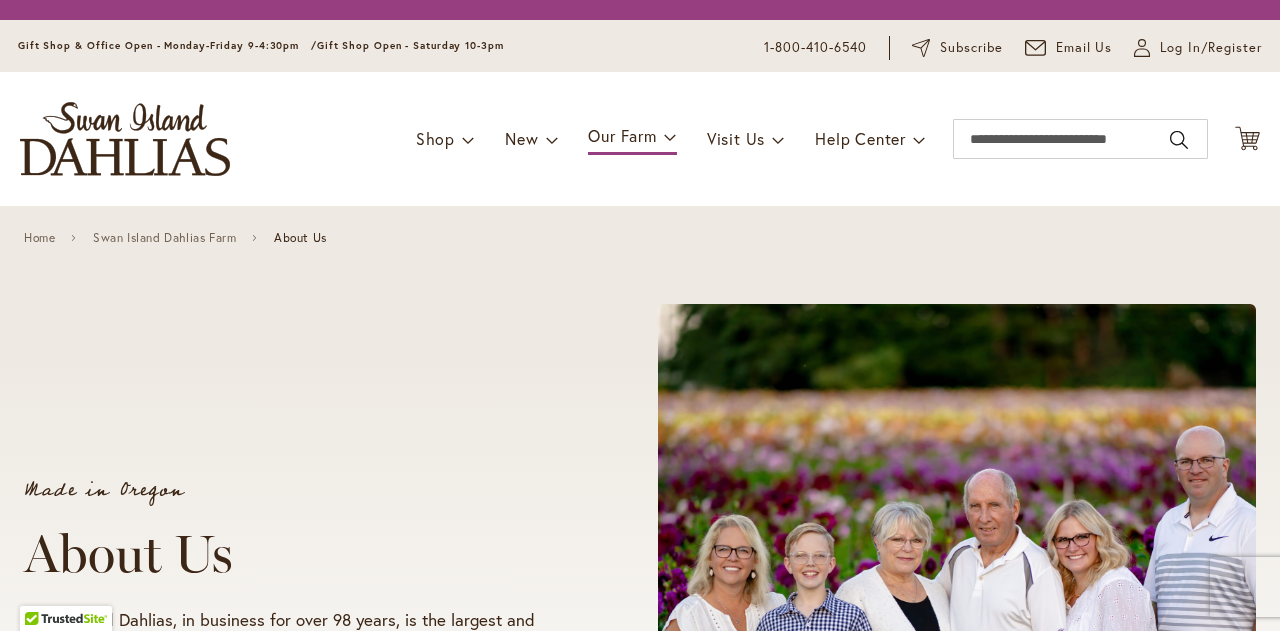 scroll, scrollTop: 0, scrollLeft: 0, axis: both 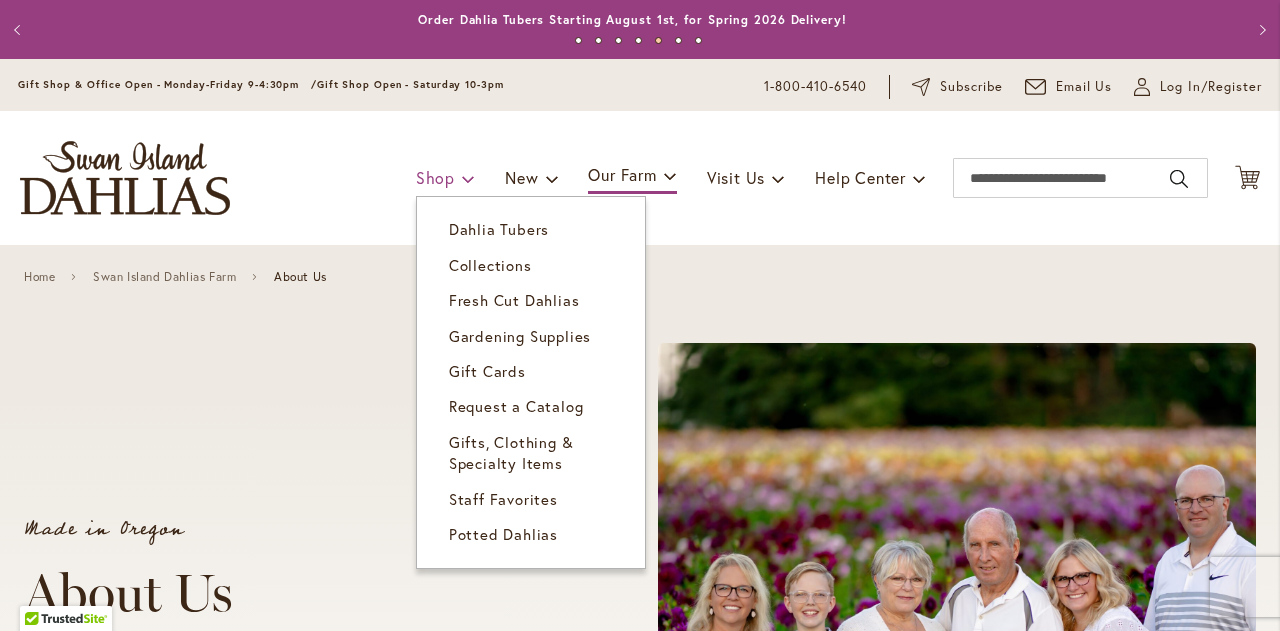 click at bounding box center [468, 178] 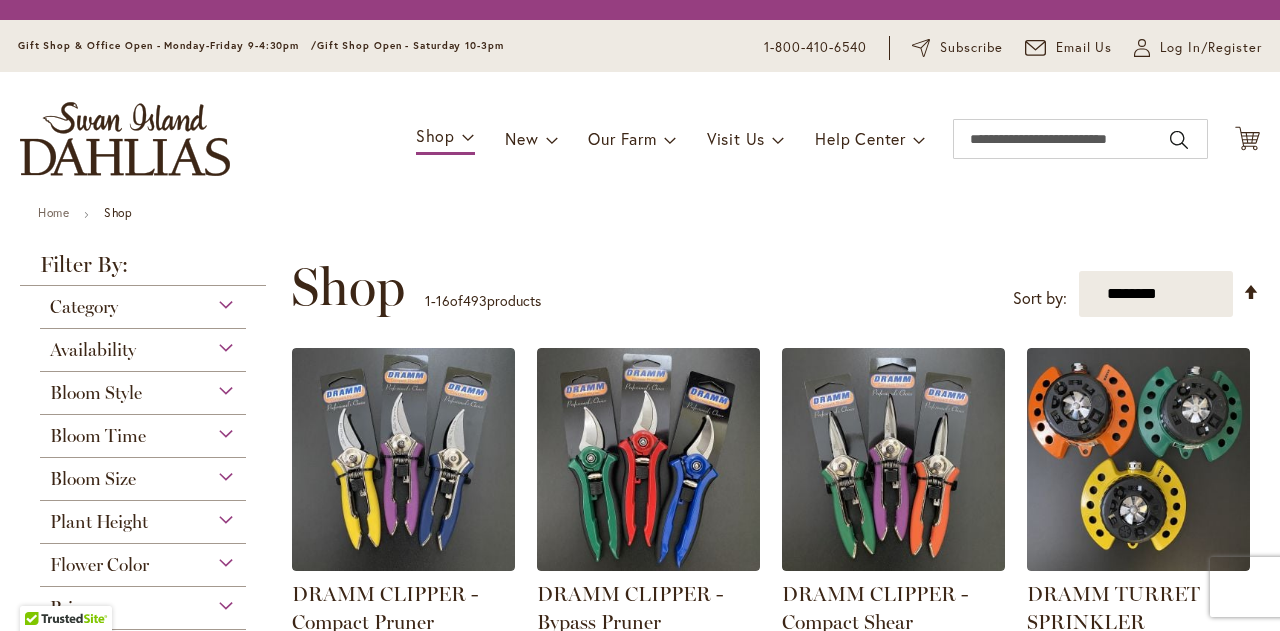 scroll, scrollTop: 0, scrollLeft: 0, axis: both 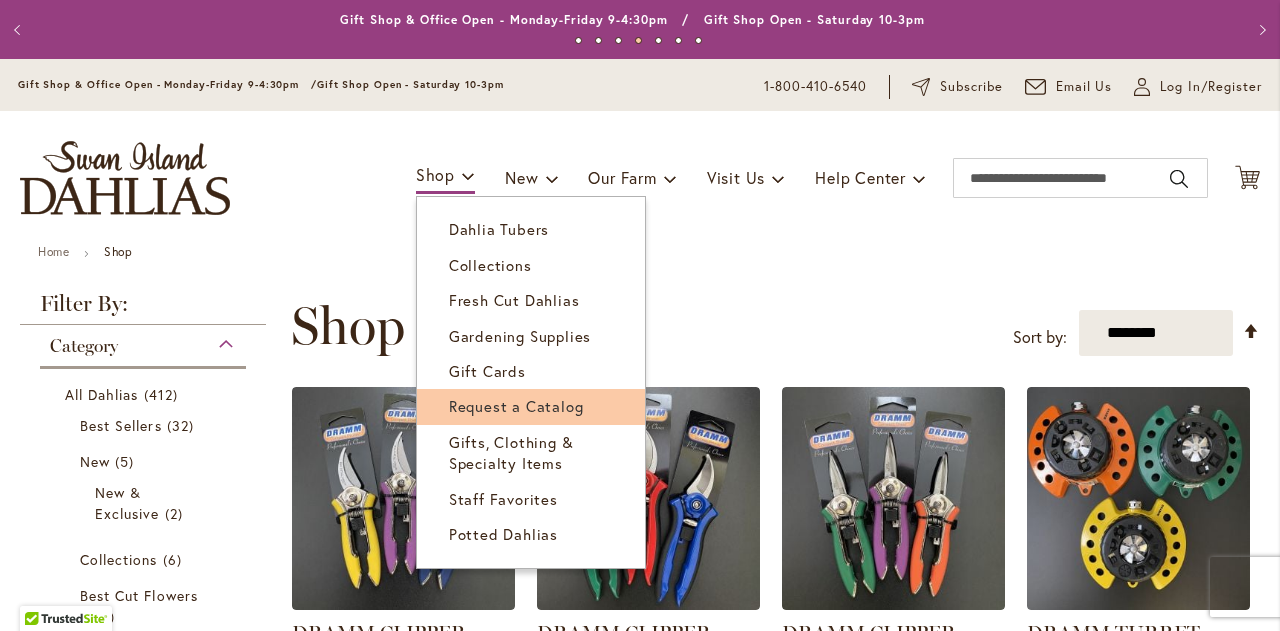 click on "Request a Catalog" at bounding box center [516, 406] 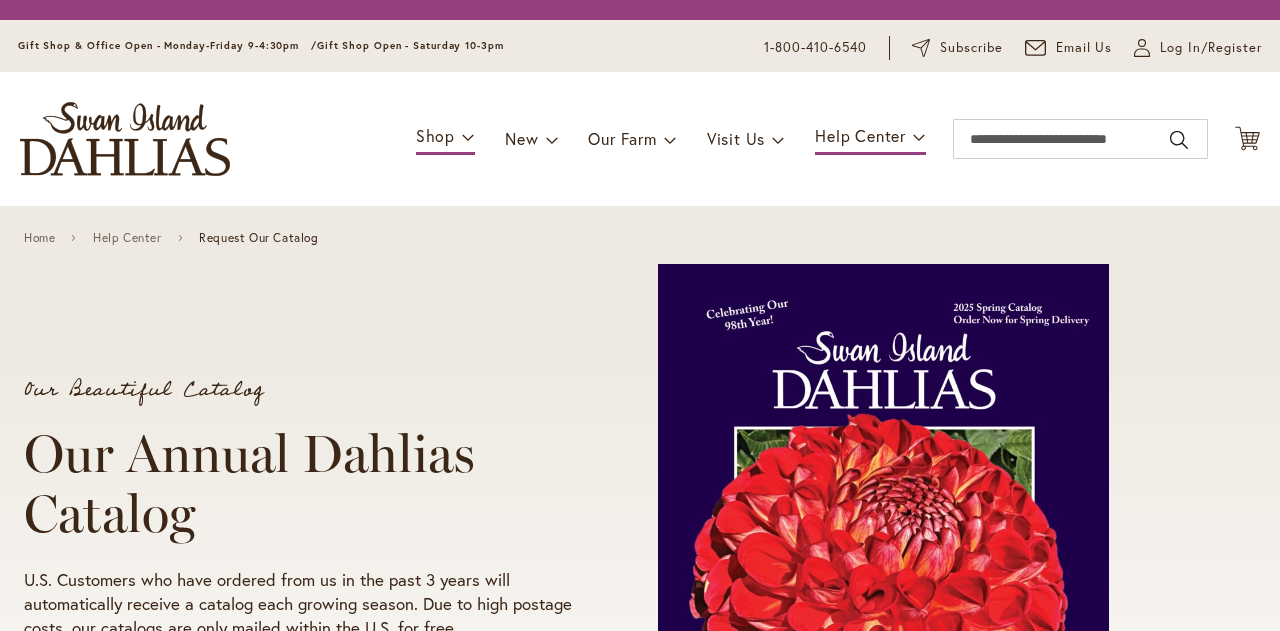 scroll, scrollTop: 0, scrollLeft: 0, axis: both 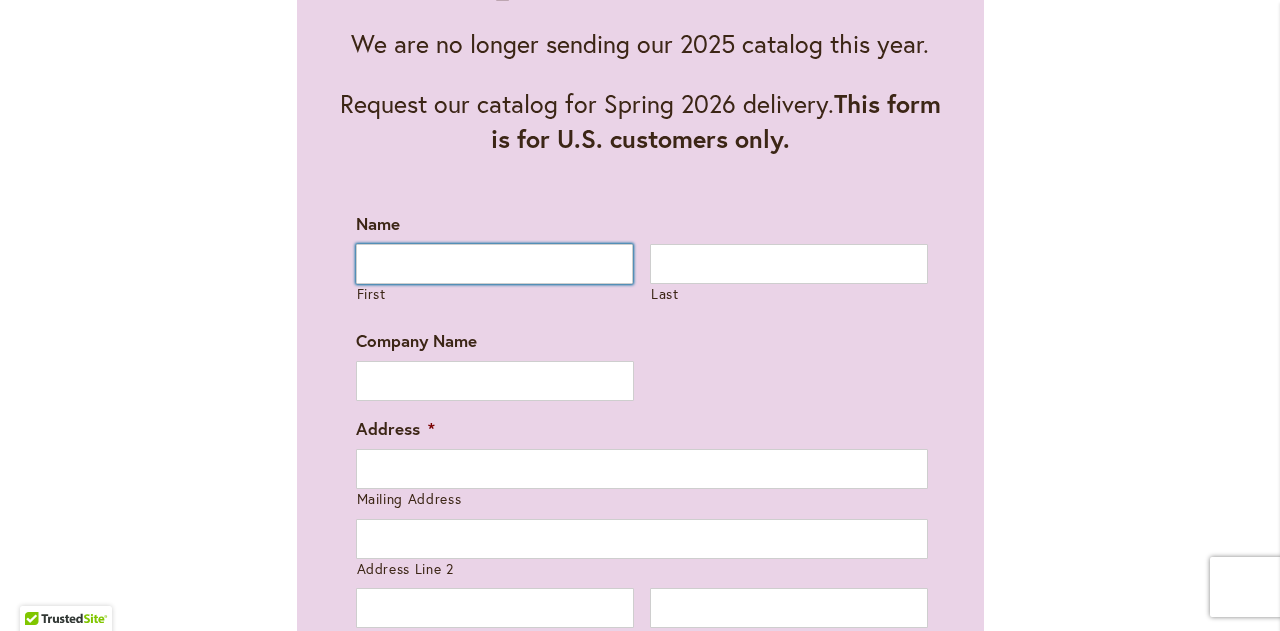 click on "First" at bounding box center [495, 264] 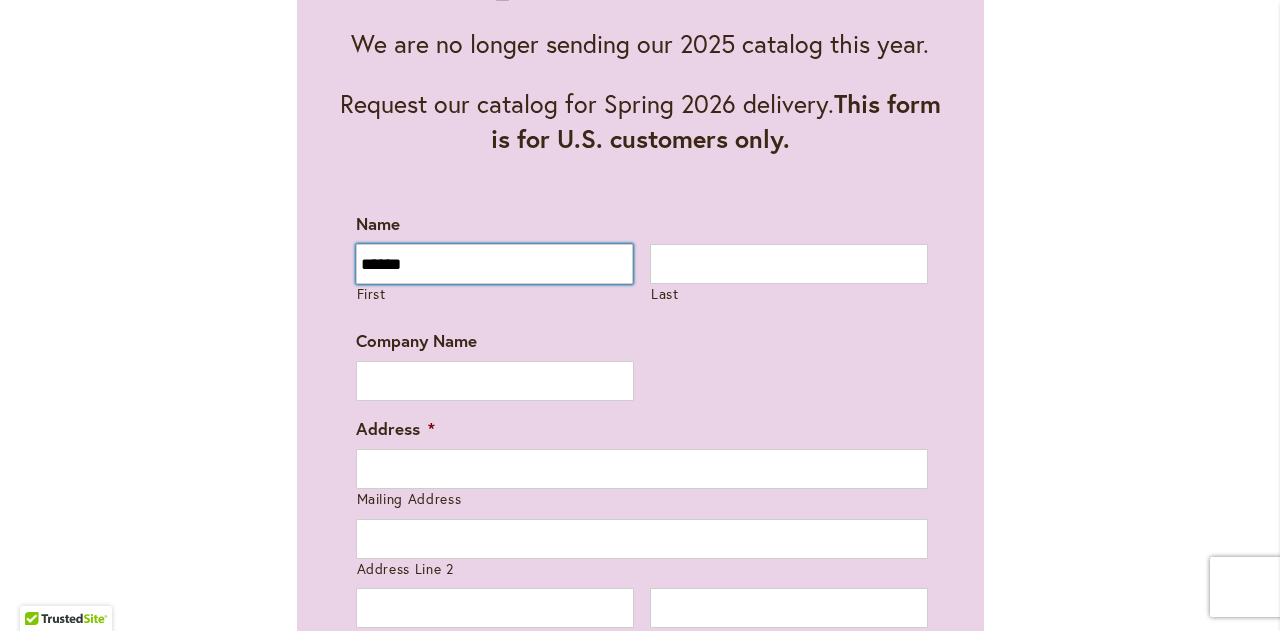 type on "*****" 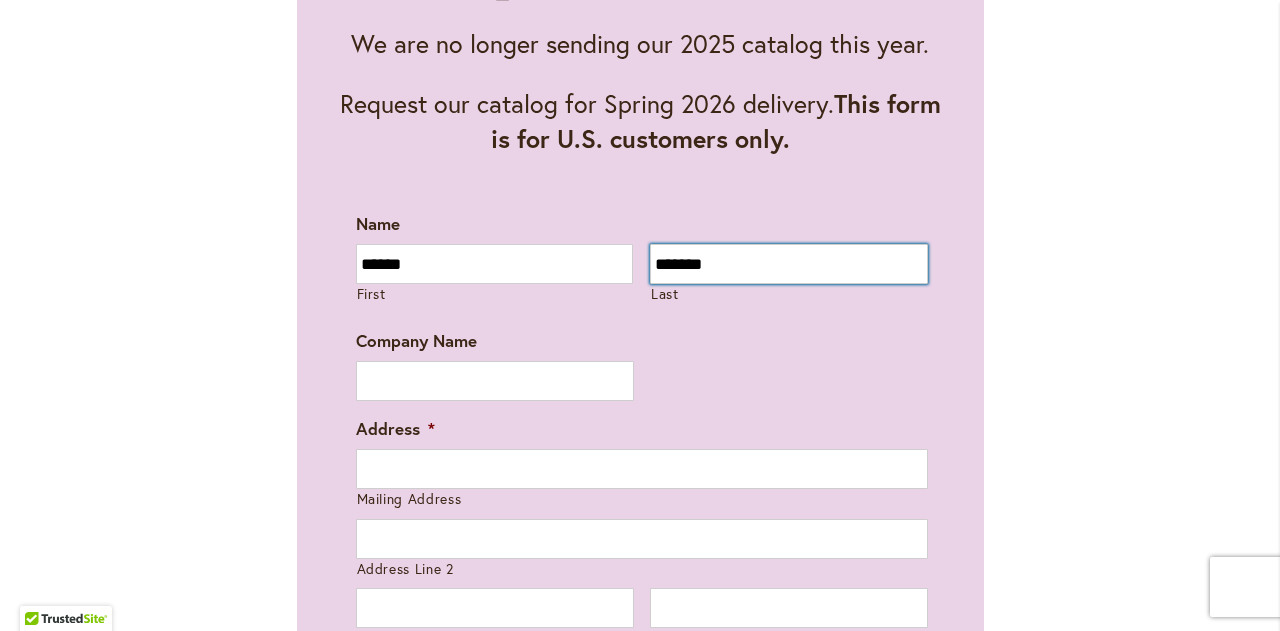 type on "*******" 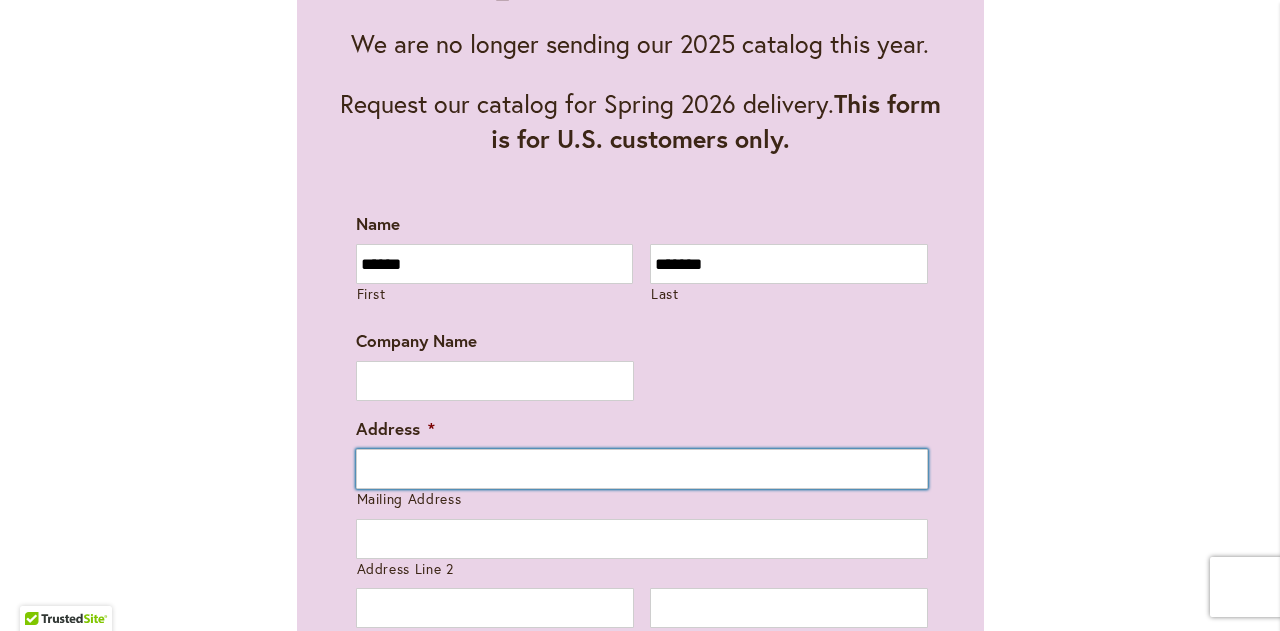 click on "Mailing Address" at bounding box center (642, 469) 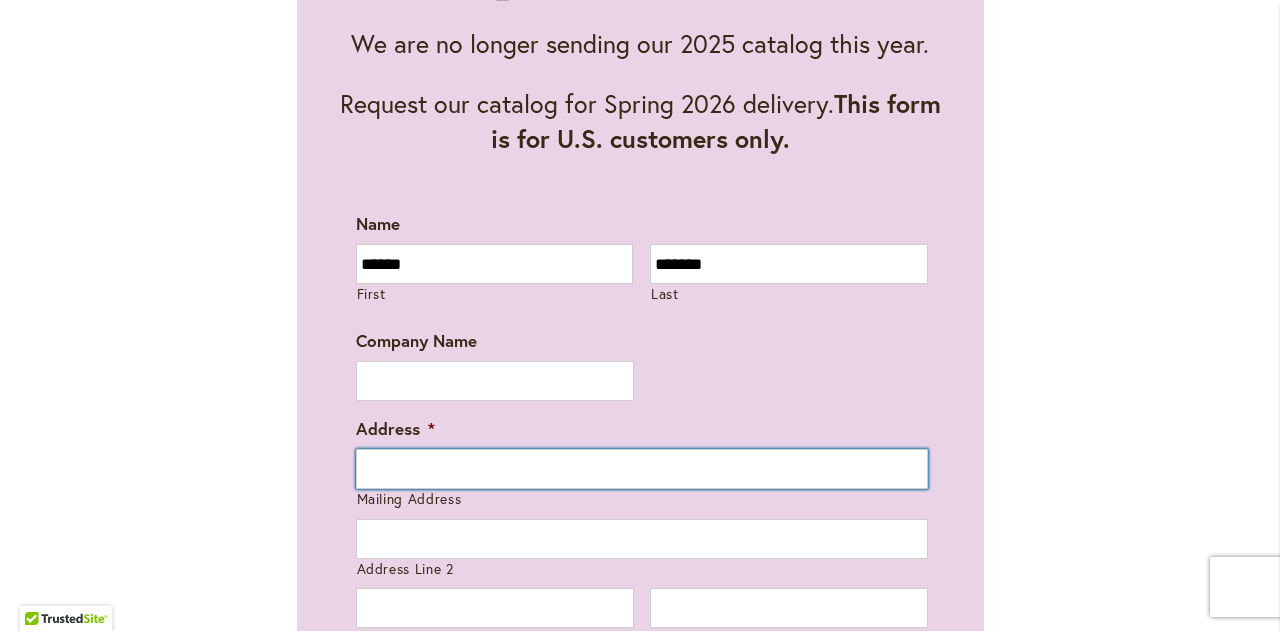 type on "**********" 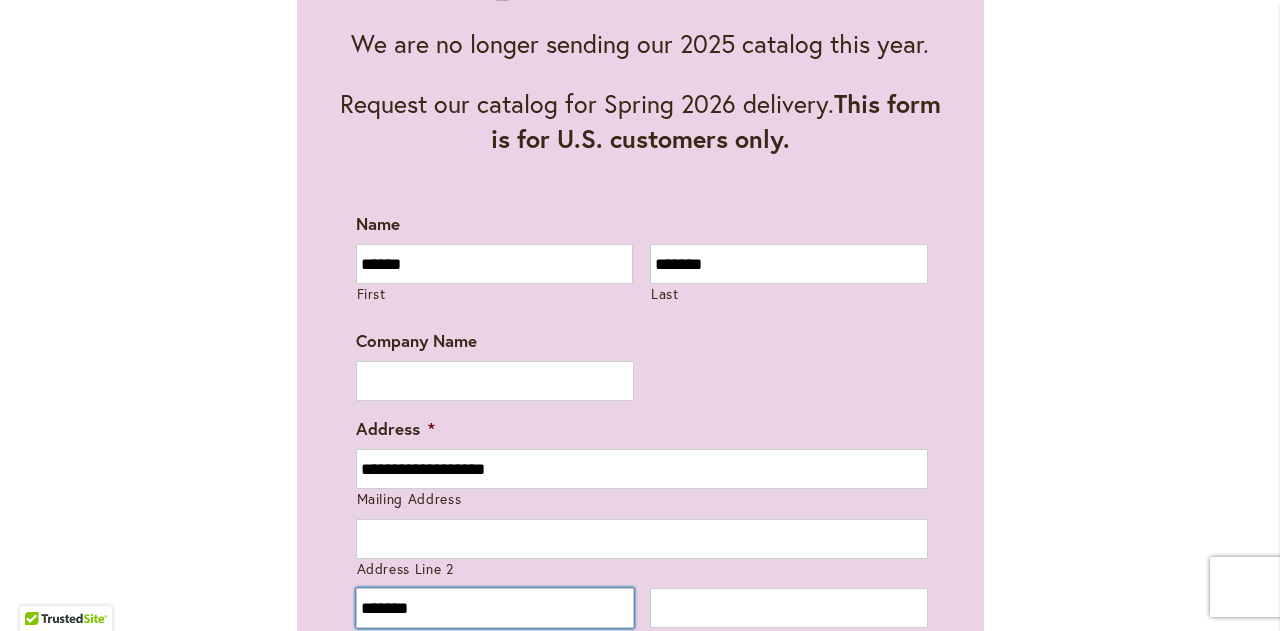 type on "**********" 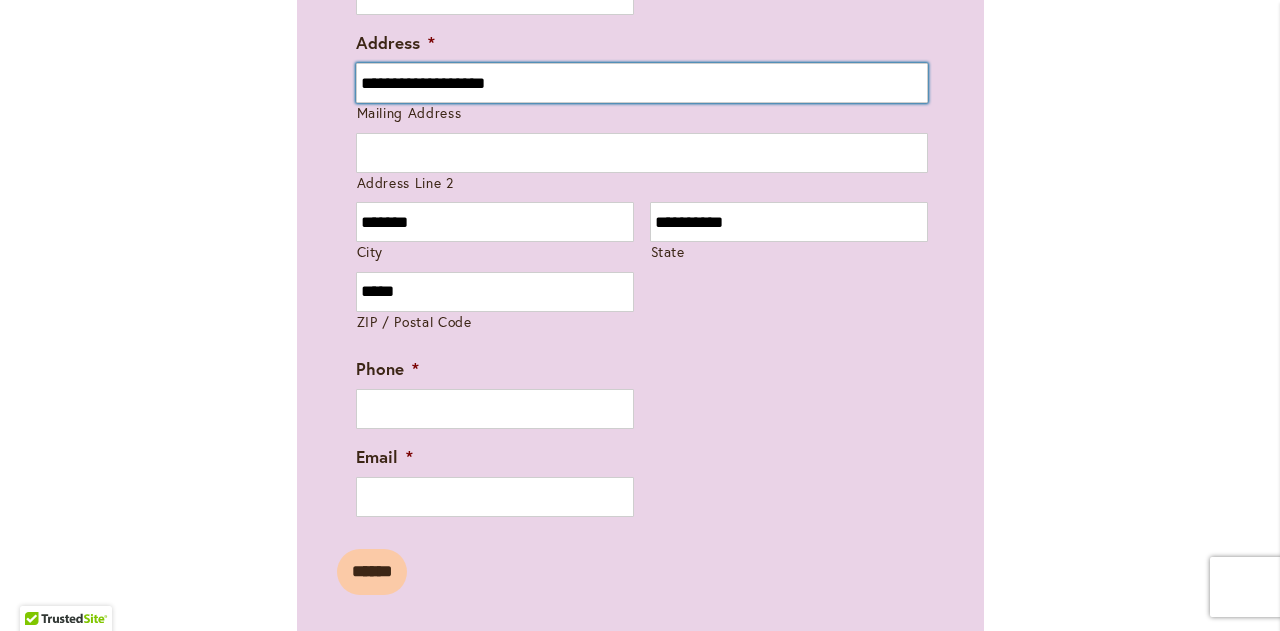scroll, scrollTop: 1545, scrollLeft: 0, axis: vertical 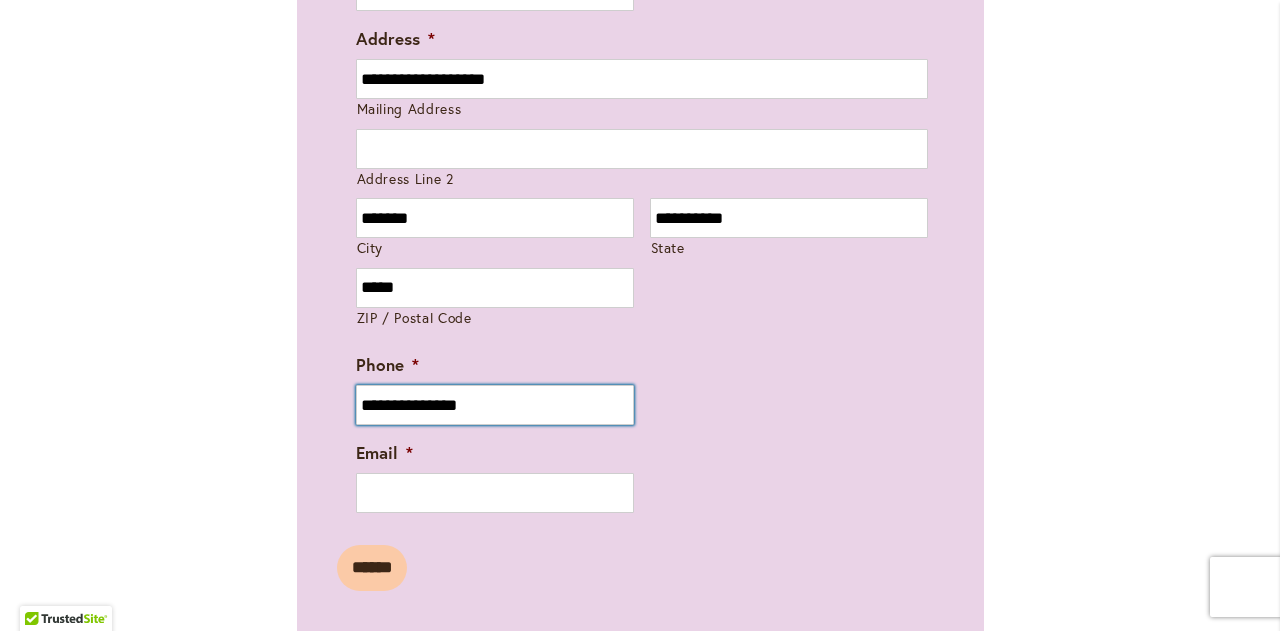 click on "**********" at bounding box center (495, 405) 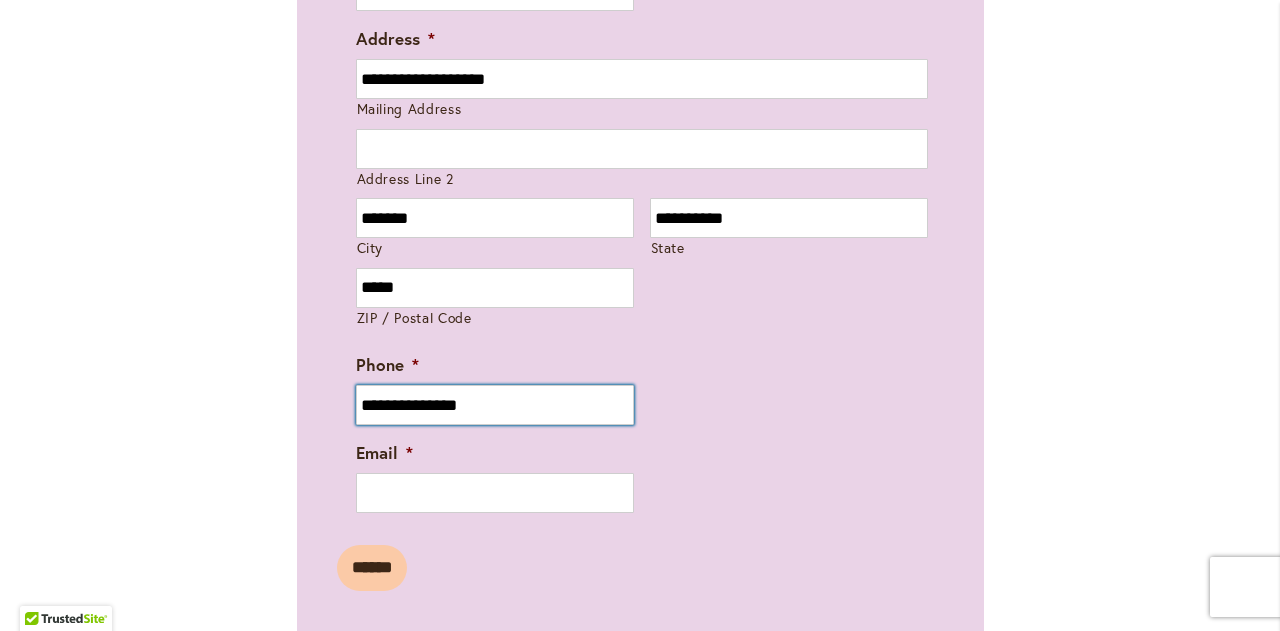 click on "**********" at bounding box center (495, 405) 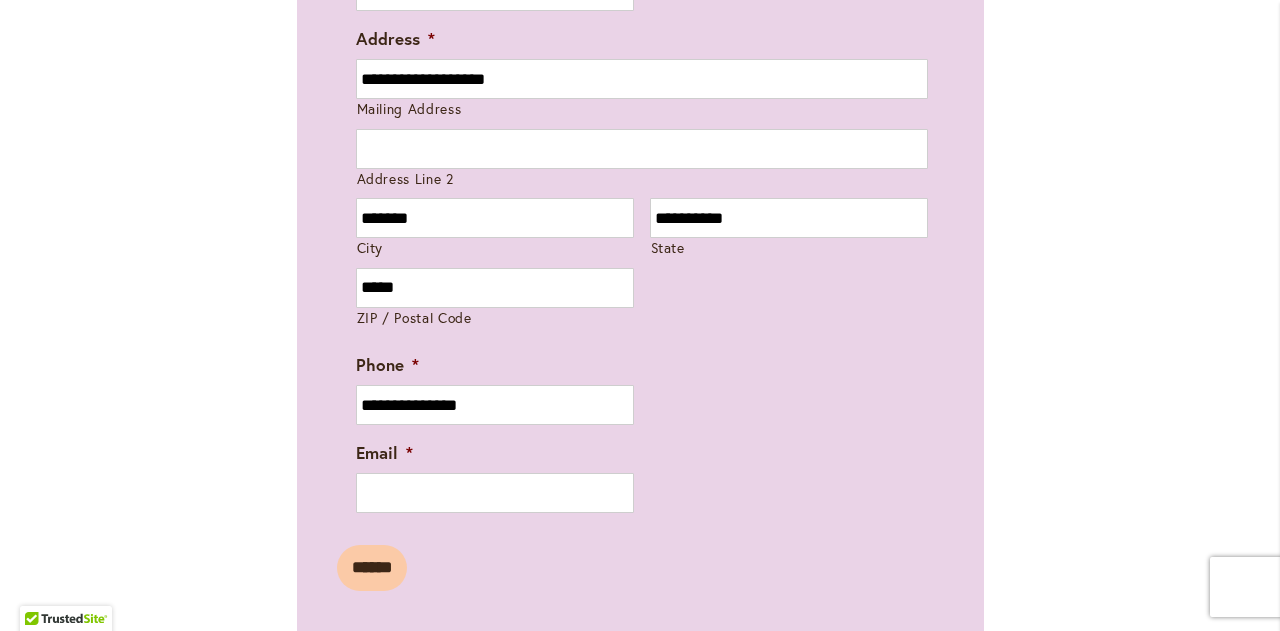 click on "**********" at bounding box center (642, 405) 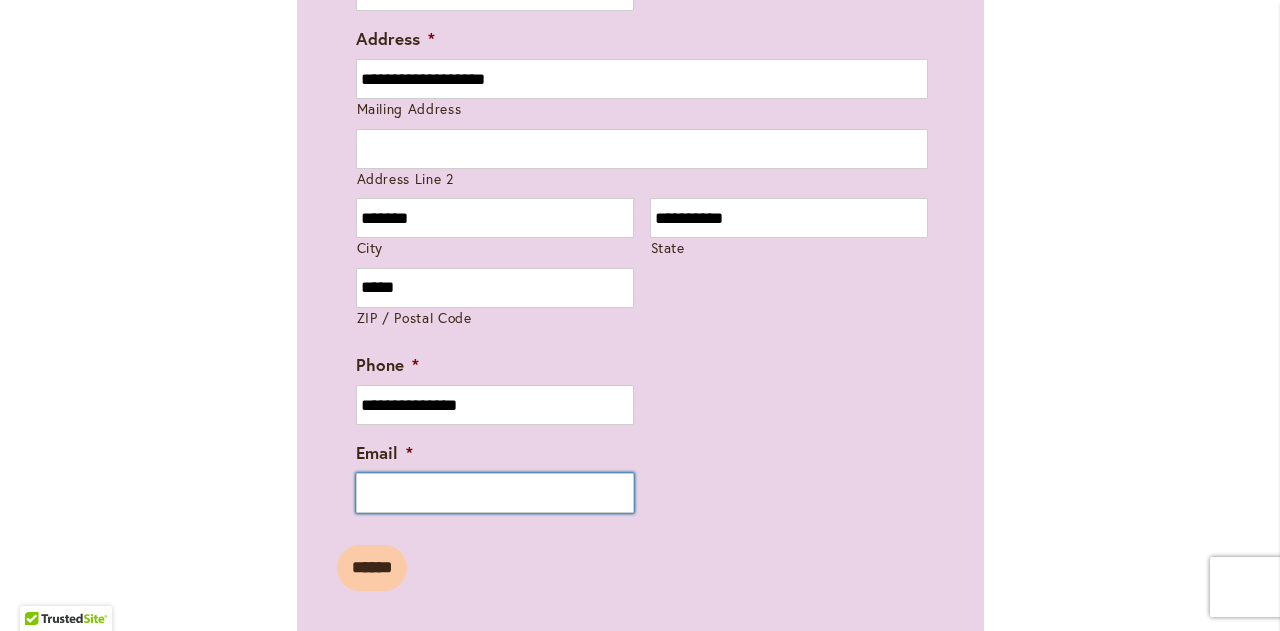 click on "Email *" at bounding box center (495, 493) 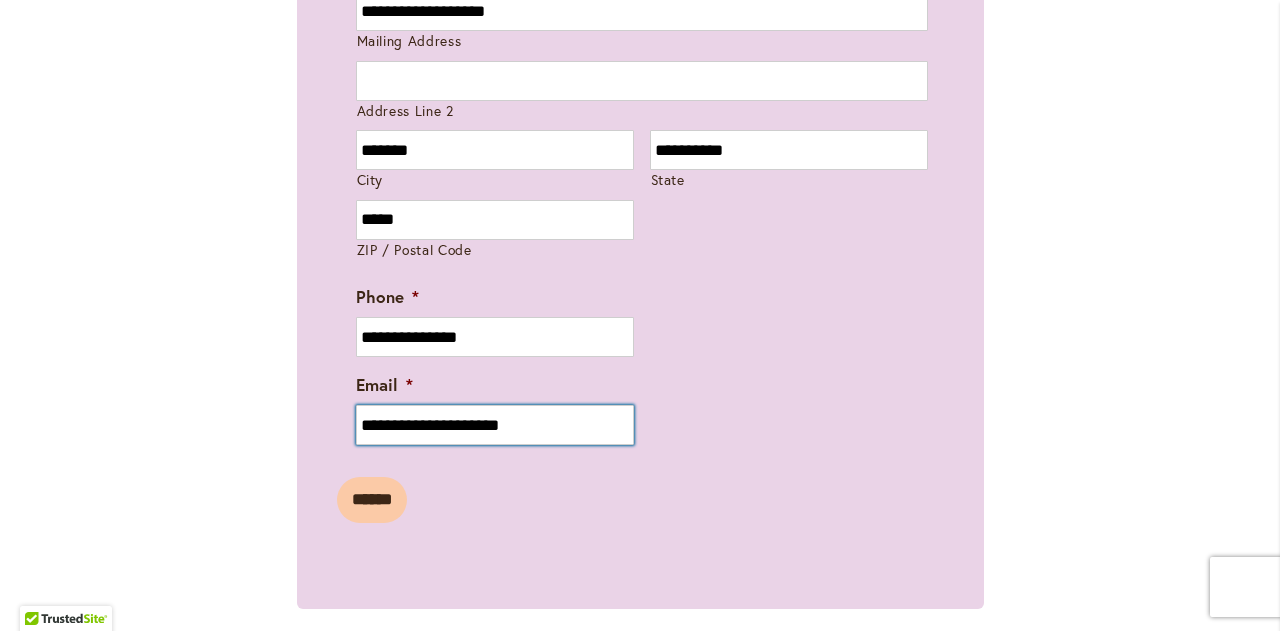 scroll, scrollTop: 1634, scrollLeft: 0, axis: vertical 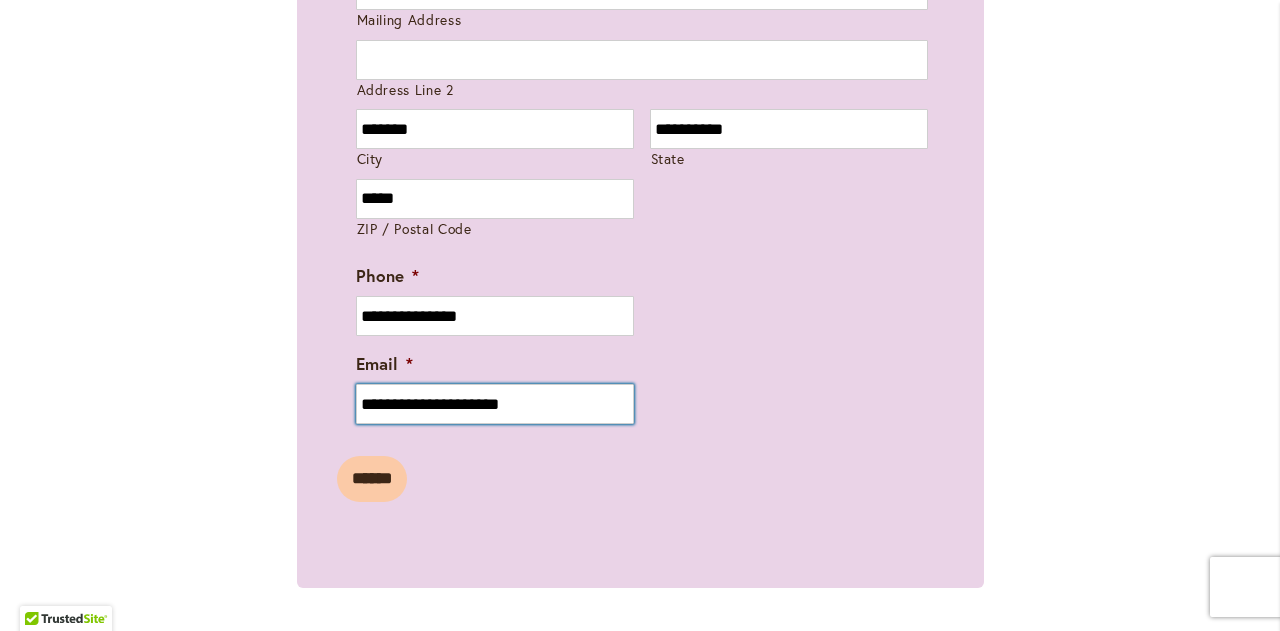type on "**********" 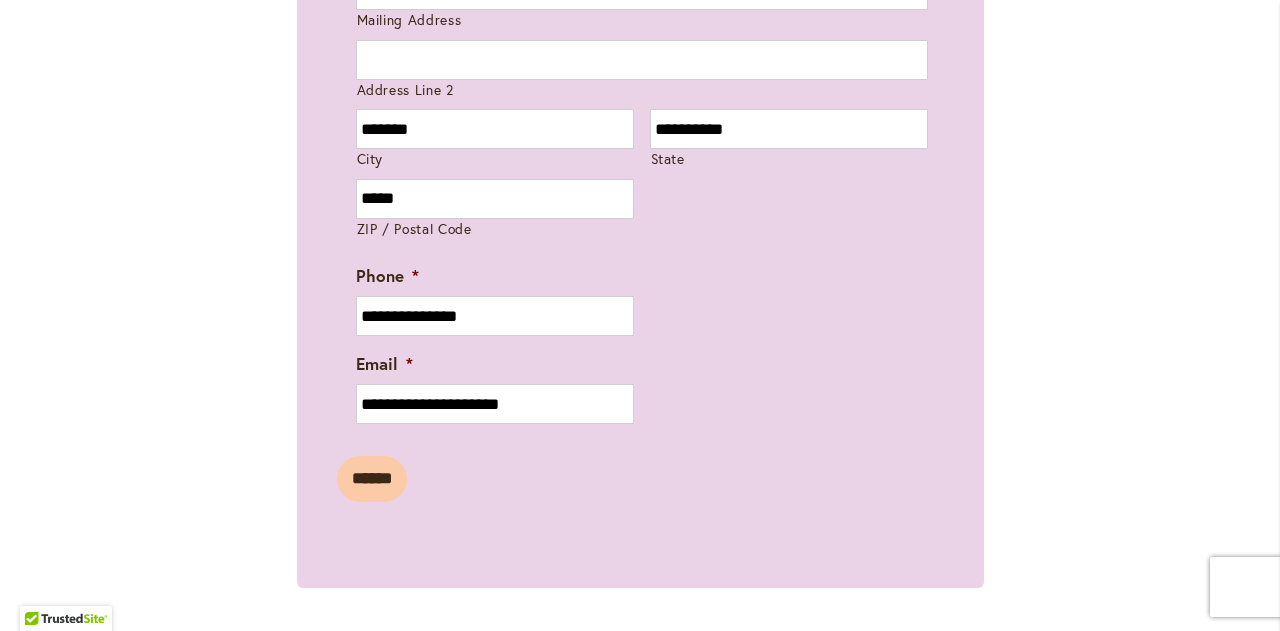 click on "**********" at bounding box center (642, 404) 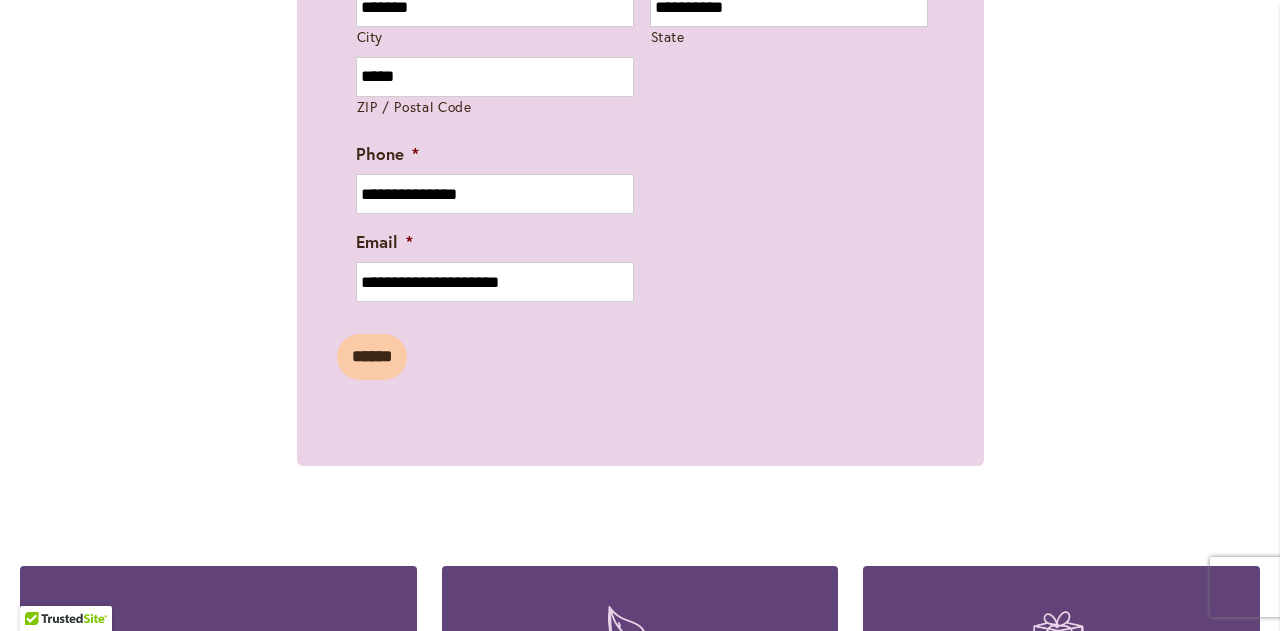 scroll, scrollTop: 1782, scrollLeft: 0, axis: vertical 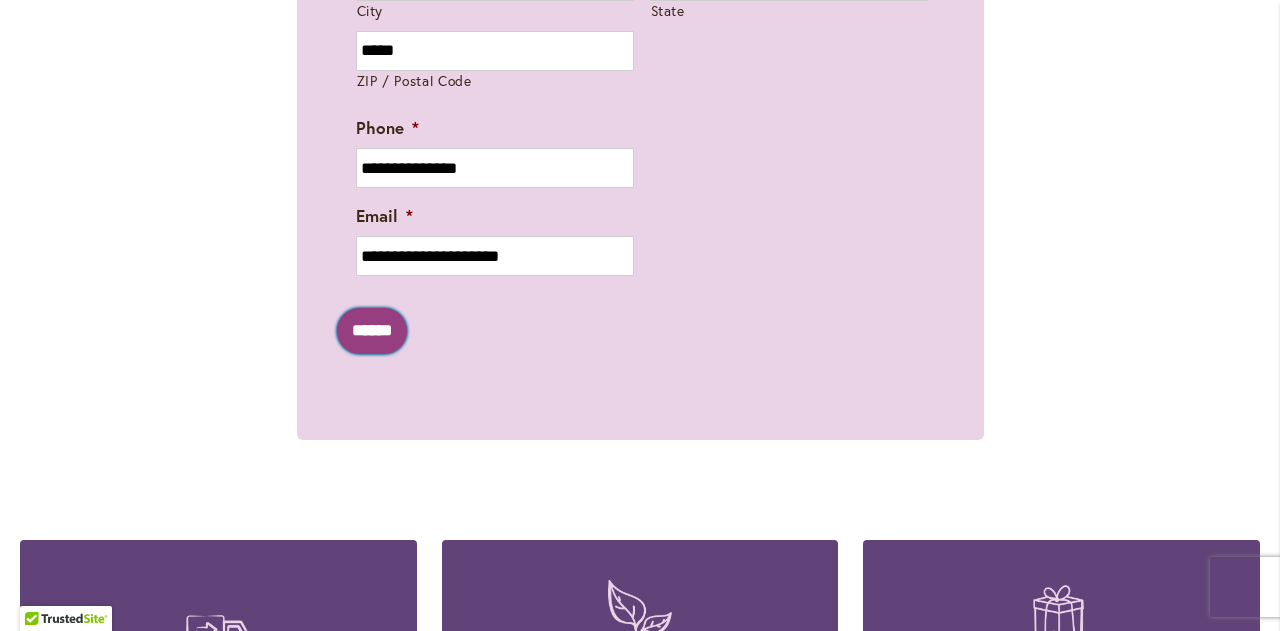 click on "******" at bounding box center (372, 331) 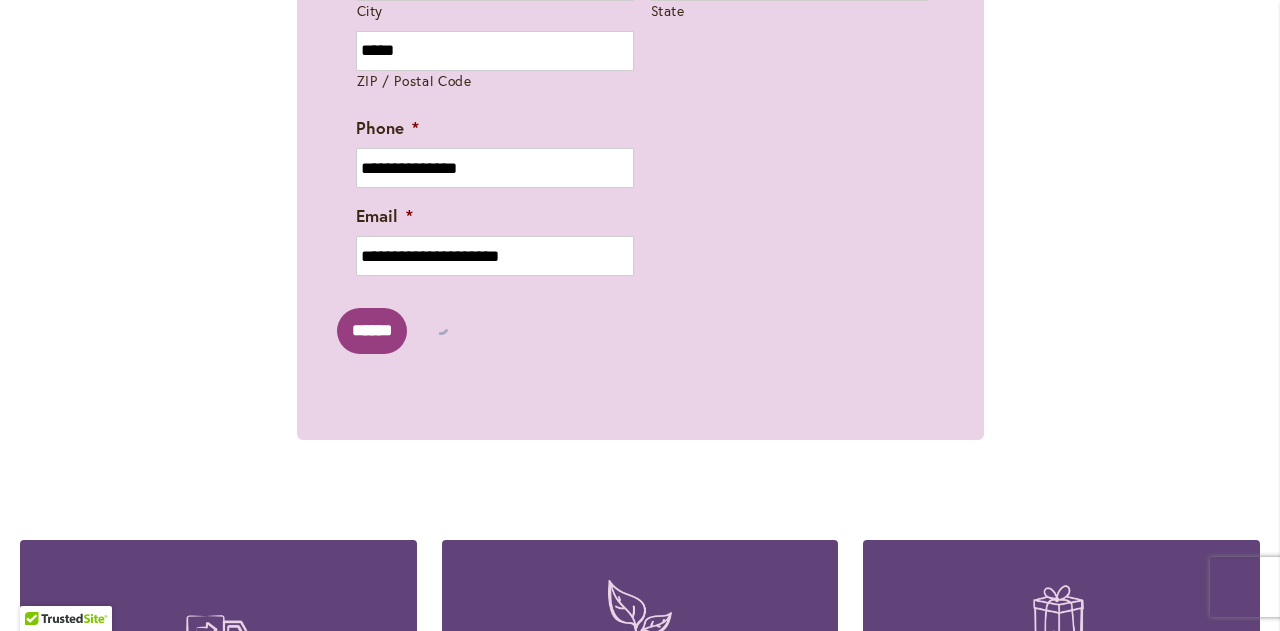 scroll, scrollTop: 0, scrollLeft: 0, axis: both 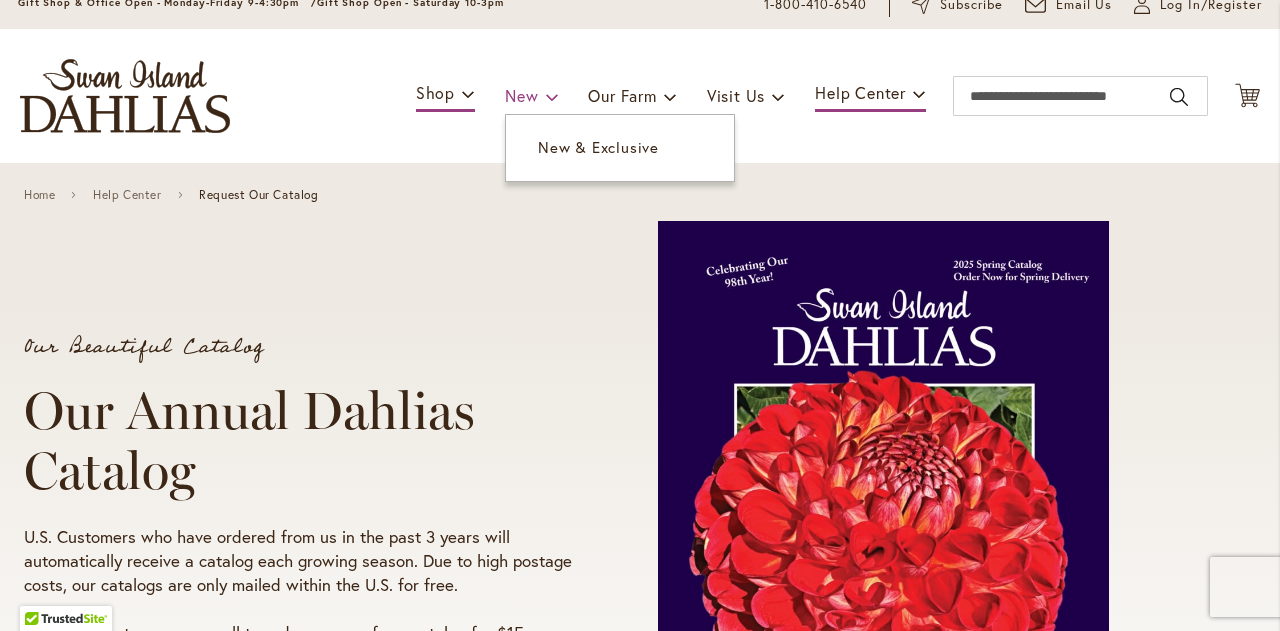 click at bounding box center [552, 96] 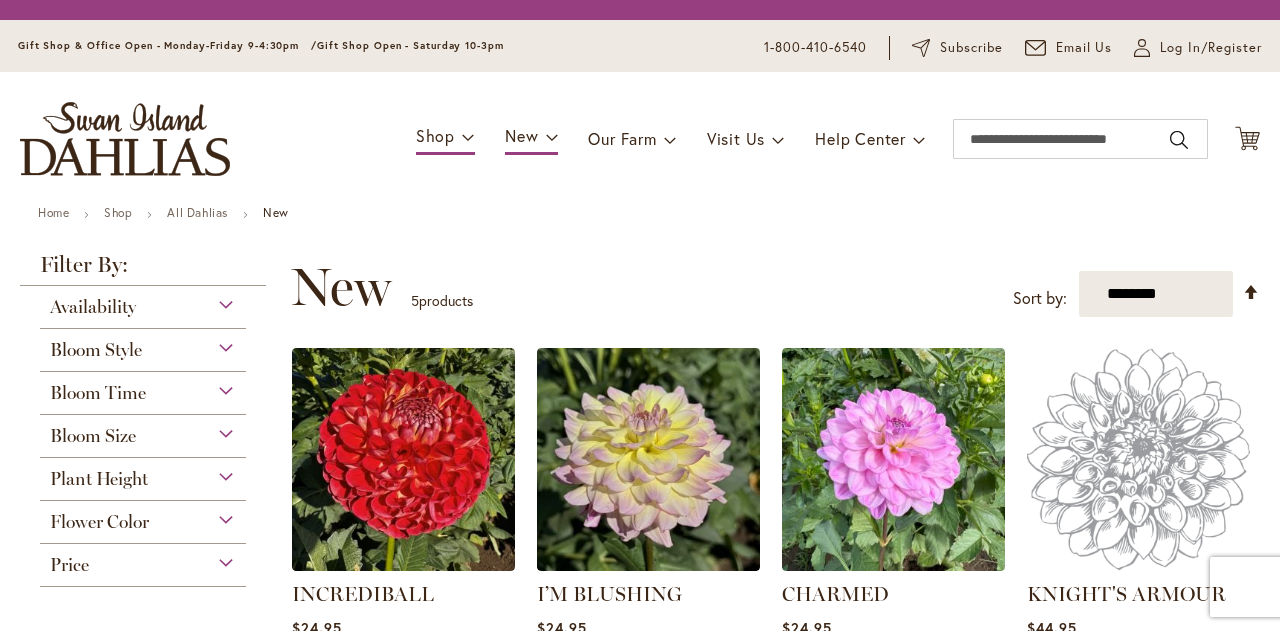 scroll, scrollTop: 0, scrollLeft: 0, axis: both 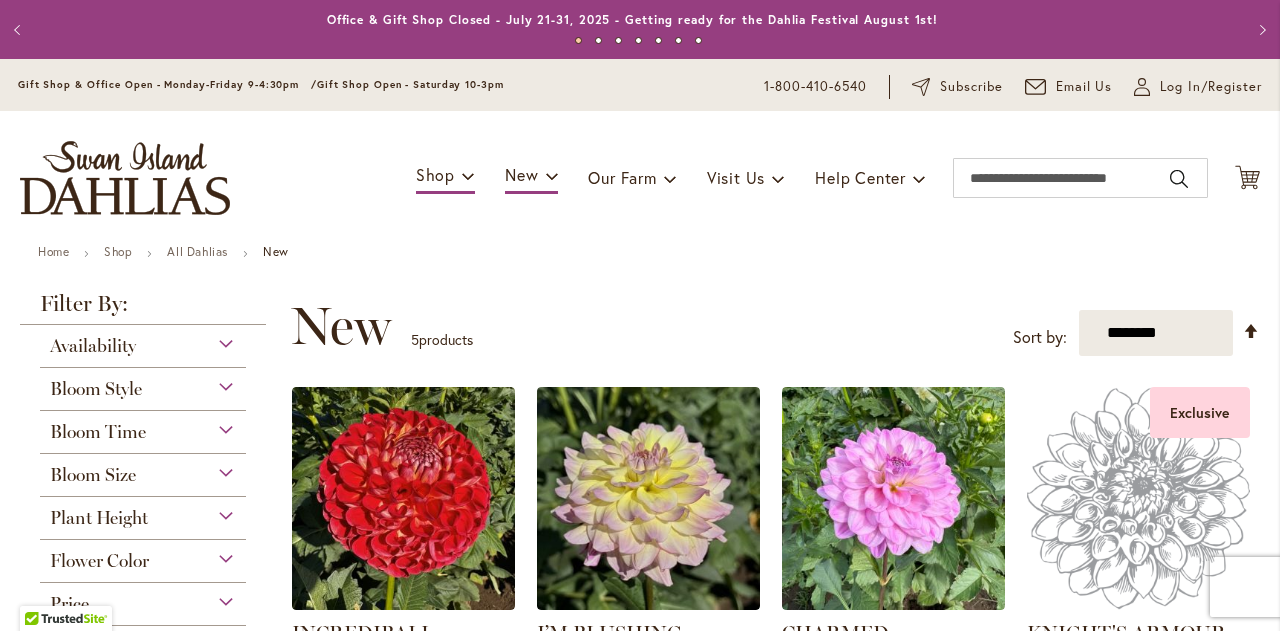 click on "Shop
Dahlia Tubers
Collections
Fresh Cut Dahlias
Gardening Supplies
Gift Cards
Request a Catalog
Gifts, Clothing & Specialty Items
Staff Favorites" at bounding box center [671, 178] 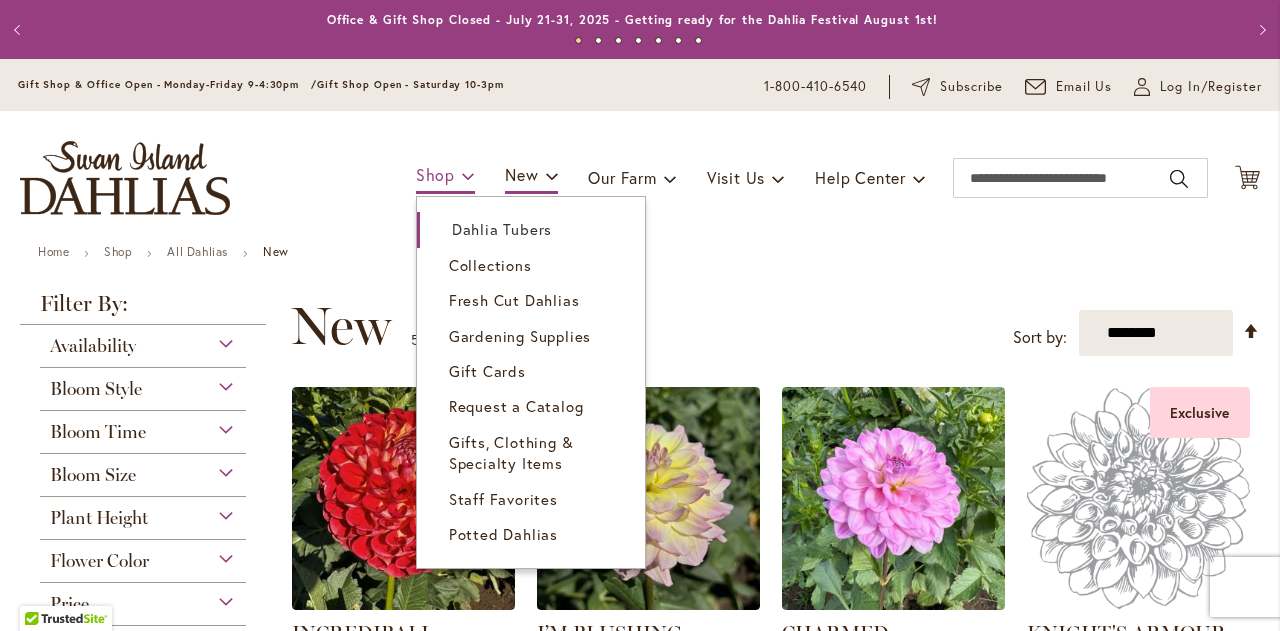 click at bounding box center (468, 175) 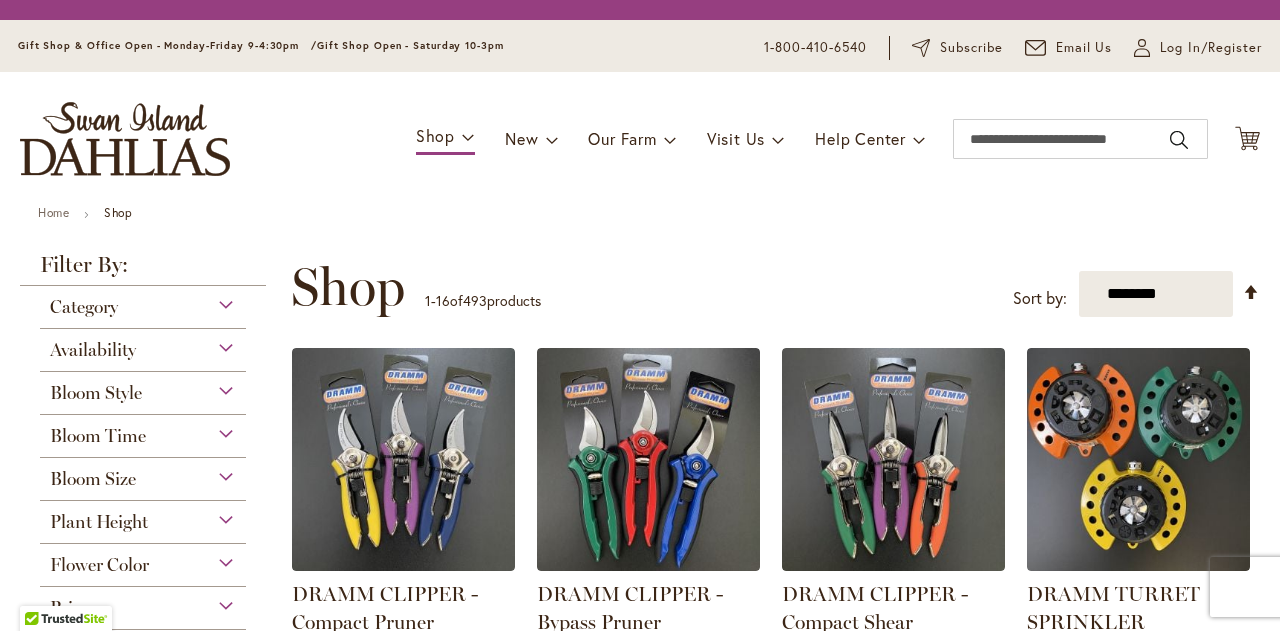 scroll, scrollTop: 0, scrollLeft: 0, axis: both 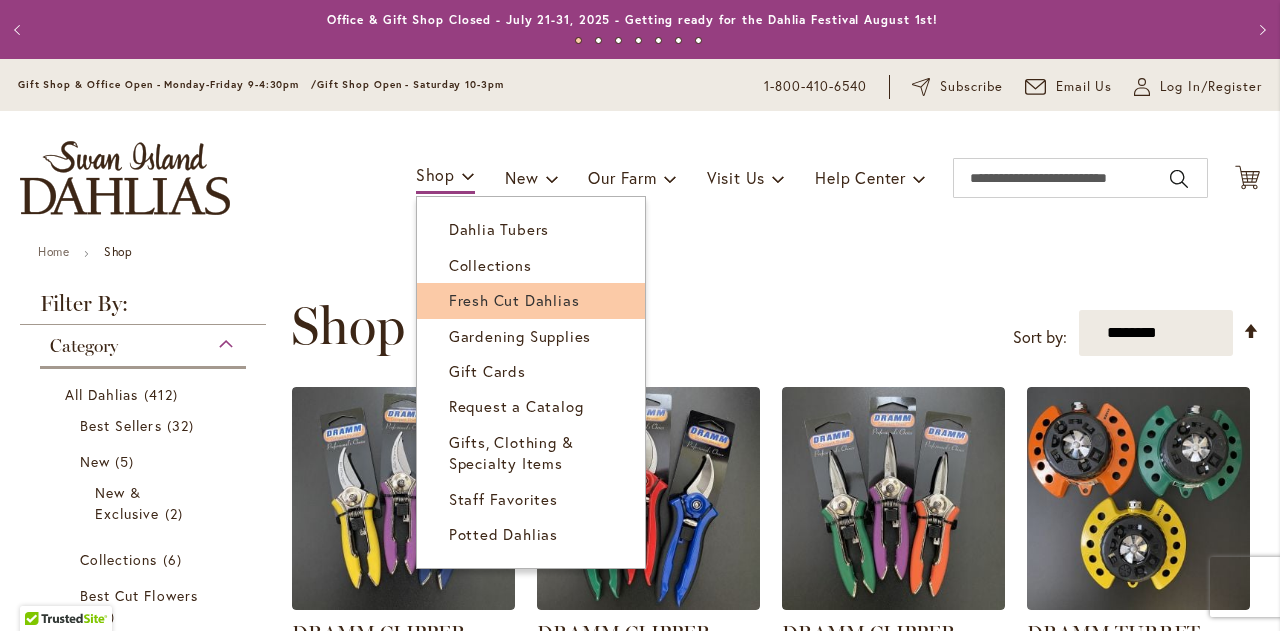 click on "Fresh Cut Dahlias" at bounding box center [514, 300] 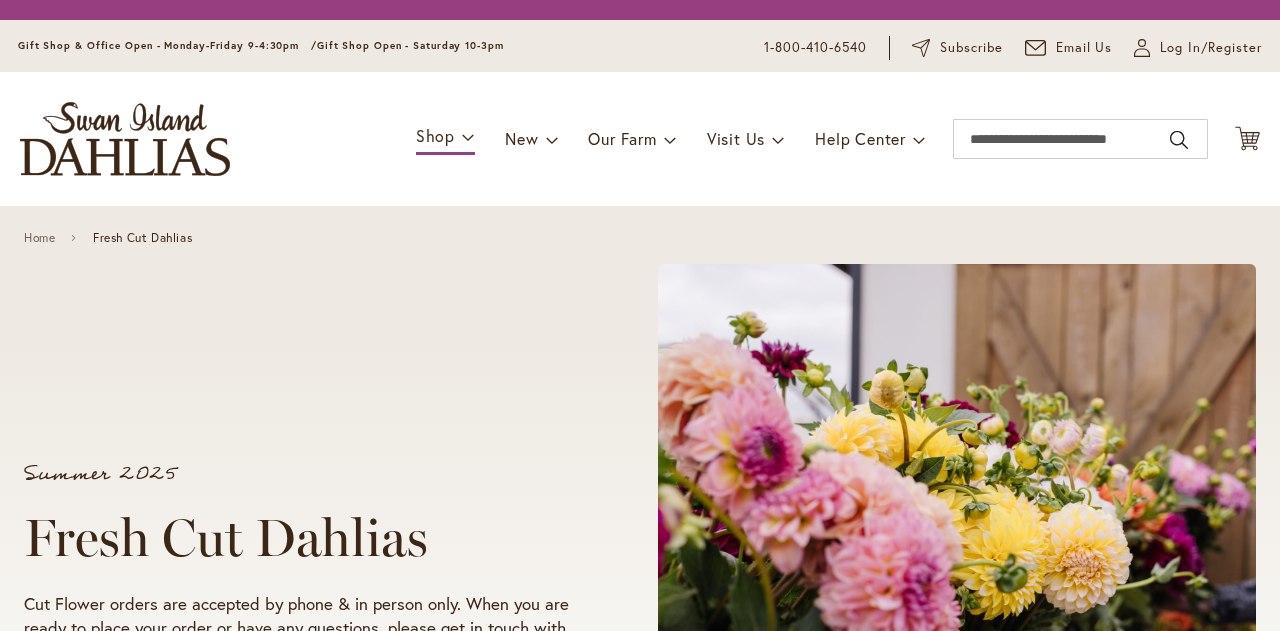 scroll, scrollTop: 0, scrollLeft: 0, axis: both 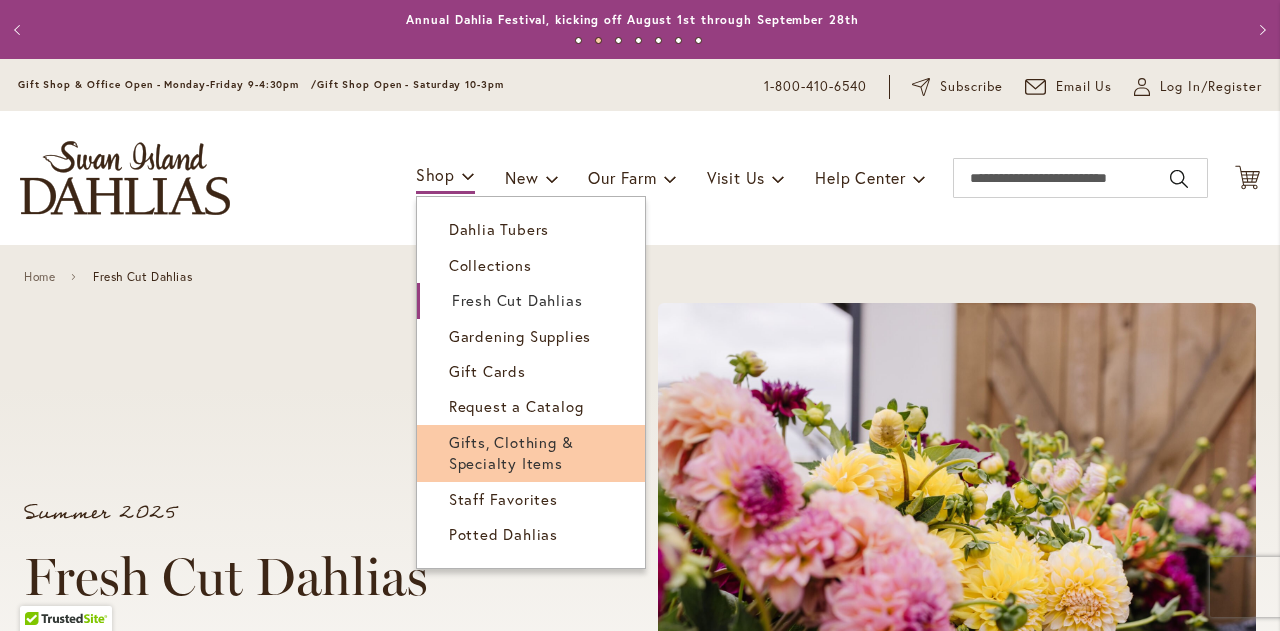 click on "Gifts, Clothing & Specialty Items" at bounding box center (511, 452) 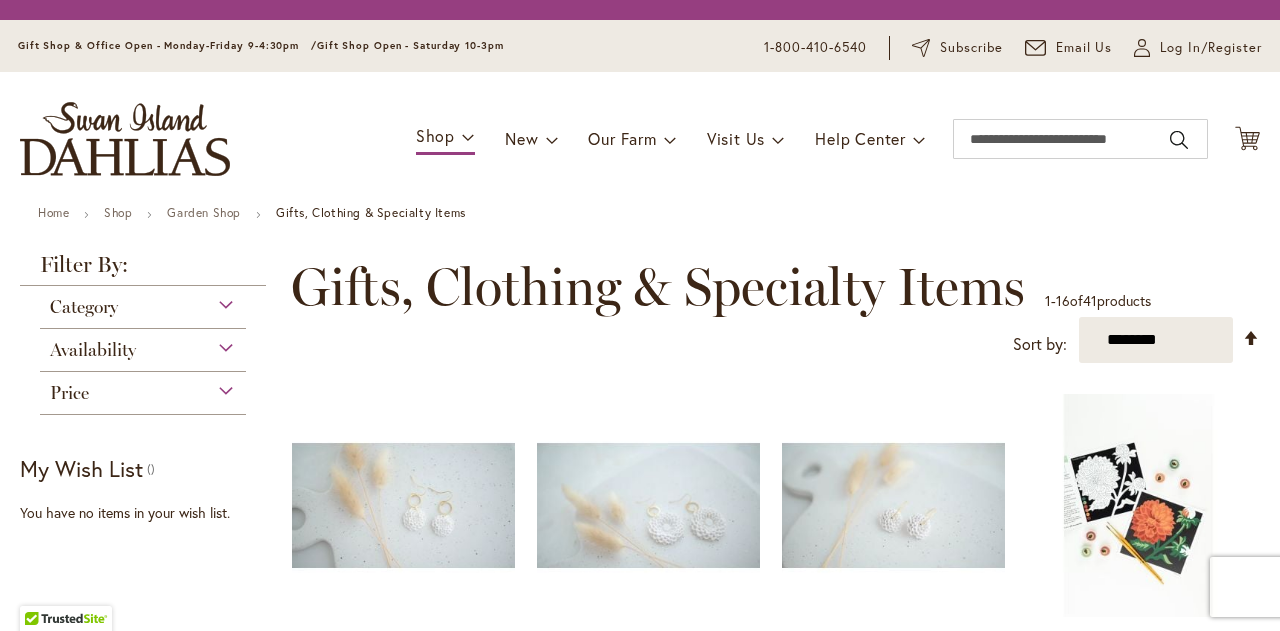 scroll, scrollTop: 0, scrollLeft: 0, axis: both 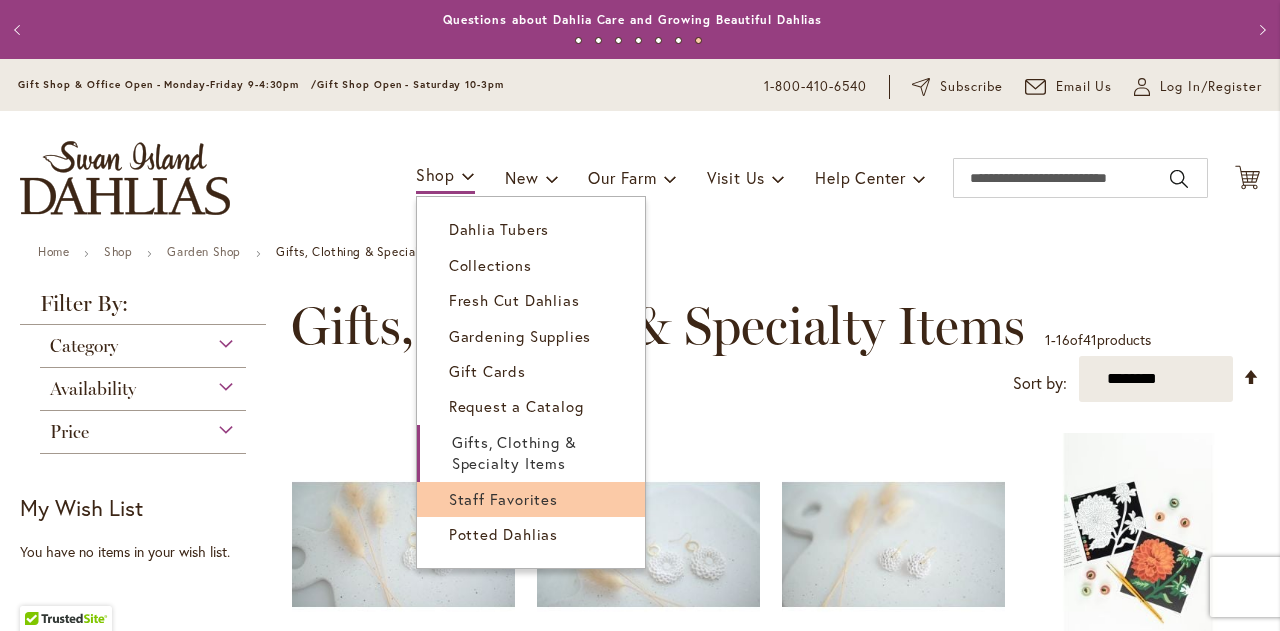 click on "Staff Favorites" at bounding box center [503, 499] 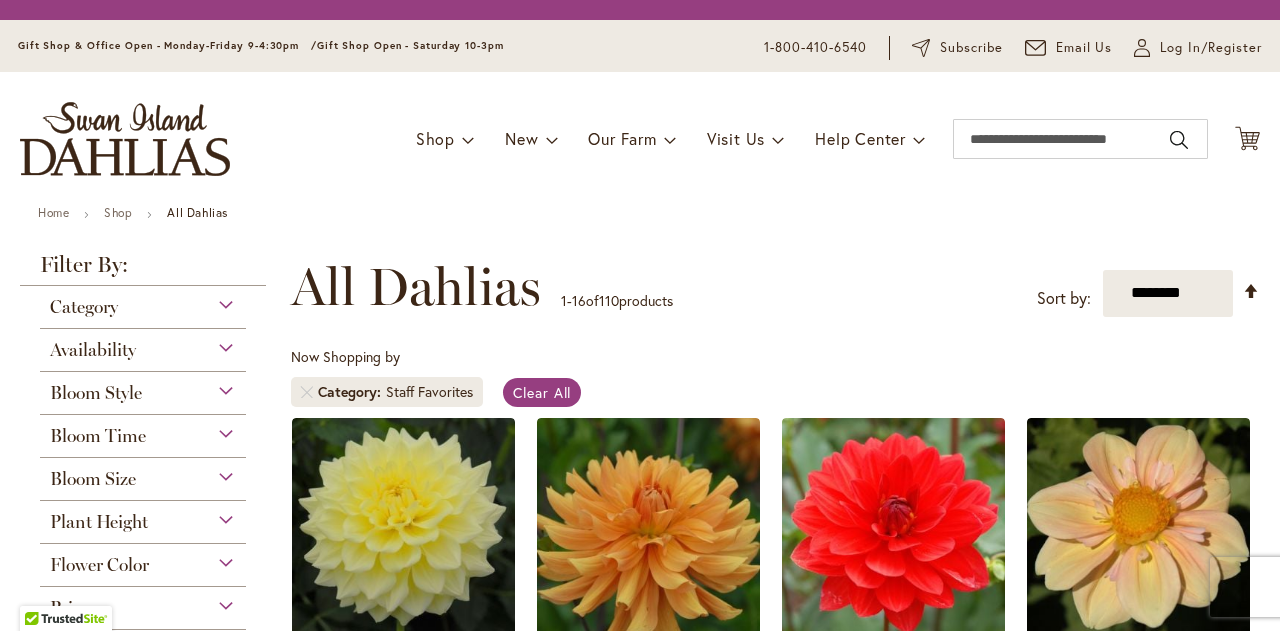 scroll, scrollTop: 0, scrollLeft: 0, axis: both 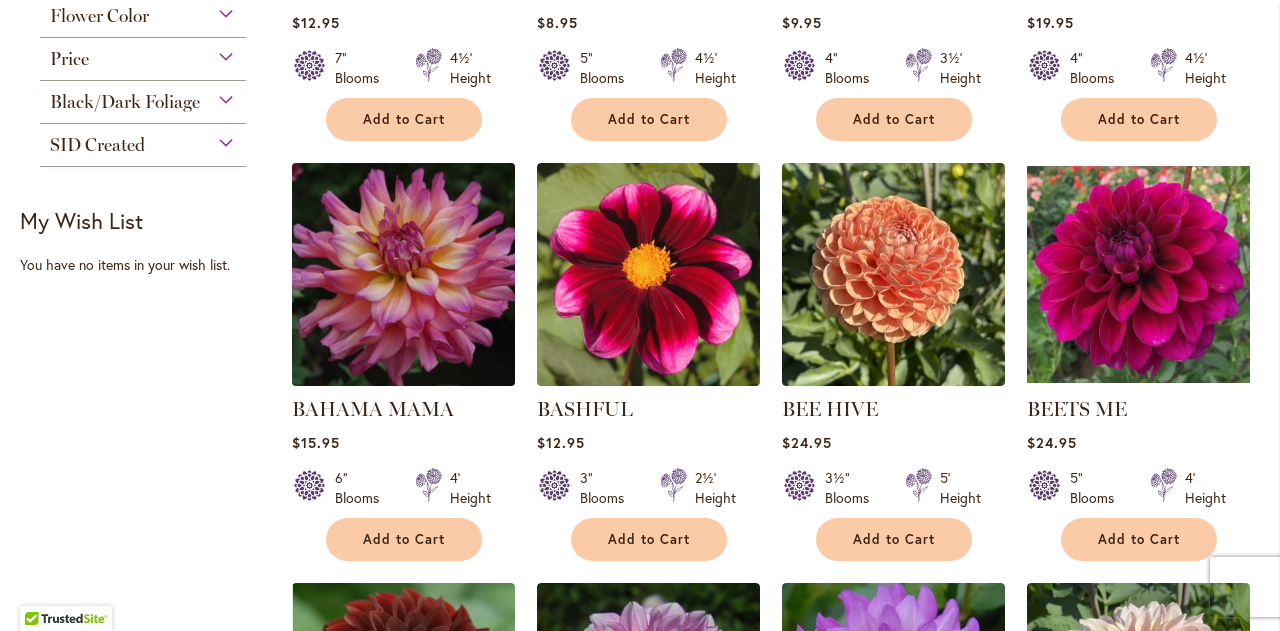 click at bounding box center (403, 274) 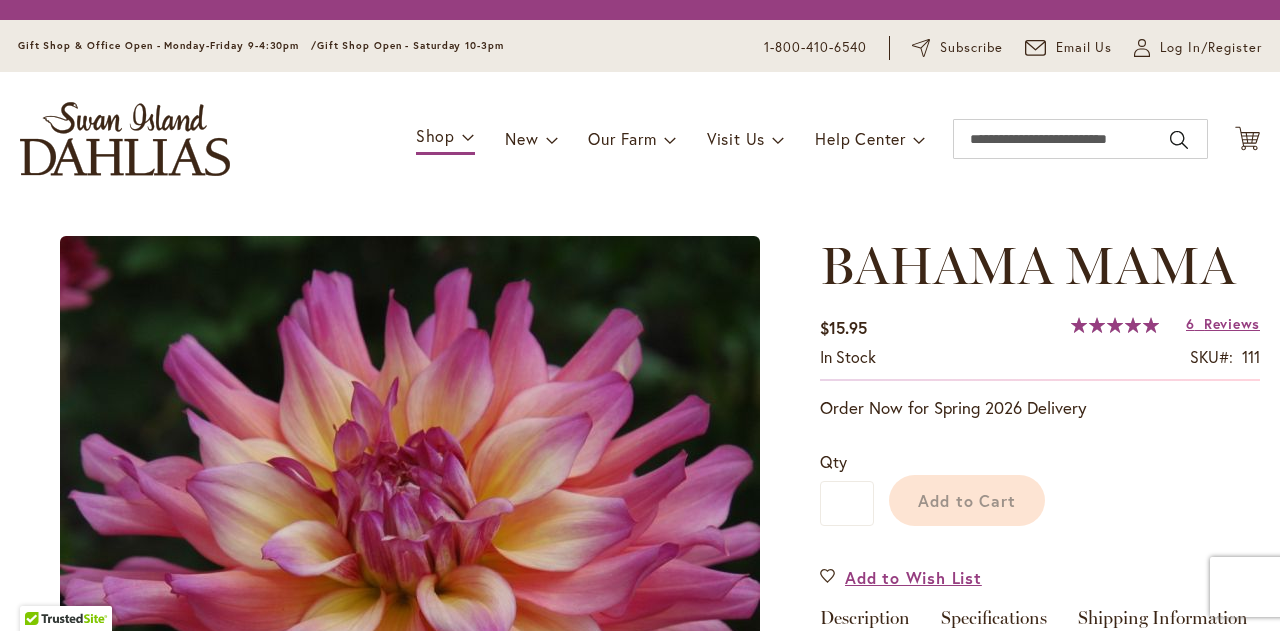 scroll, scrollTop: 0, scrollLeft: 0, axis: both 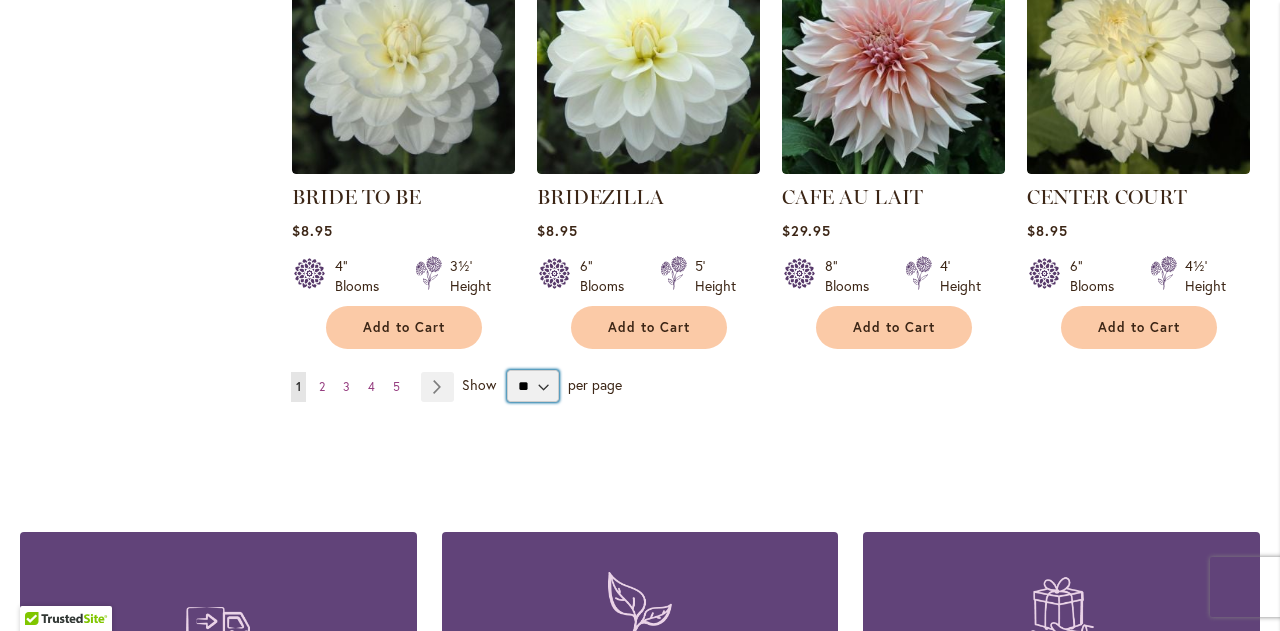 click on "**
**
**
**" at bounding box center [533, 386] 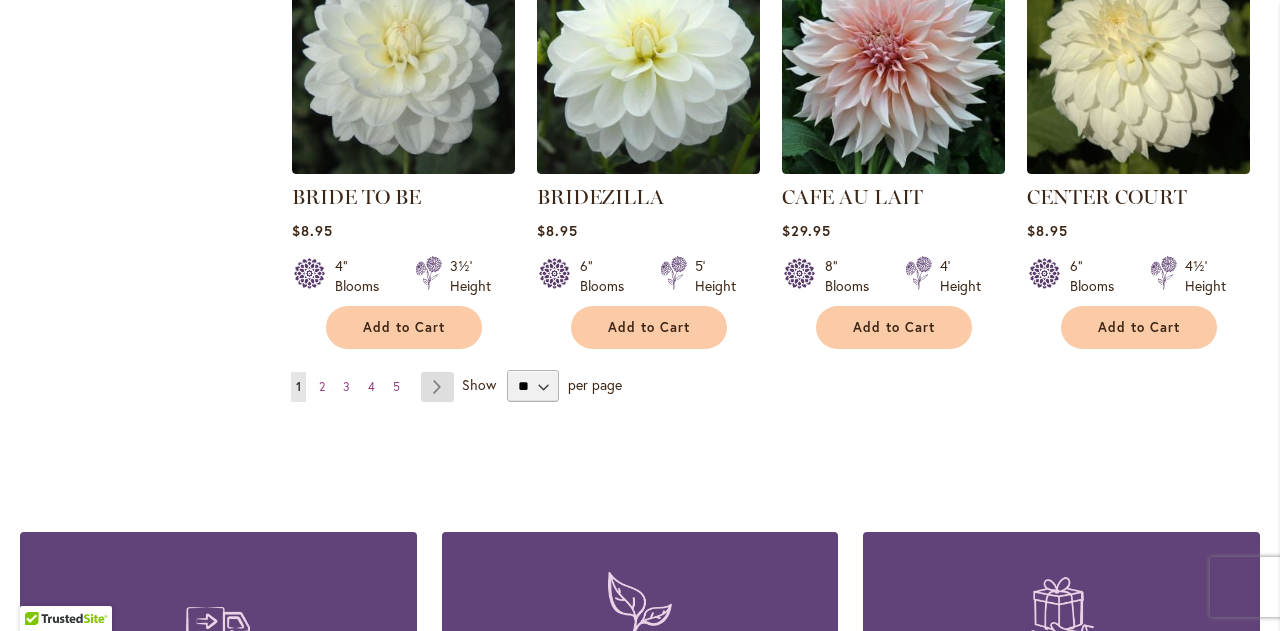 click on "Page
Next" at bounding box center [437, 387] 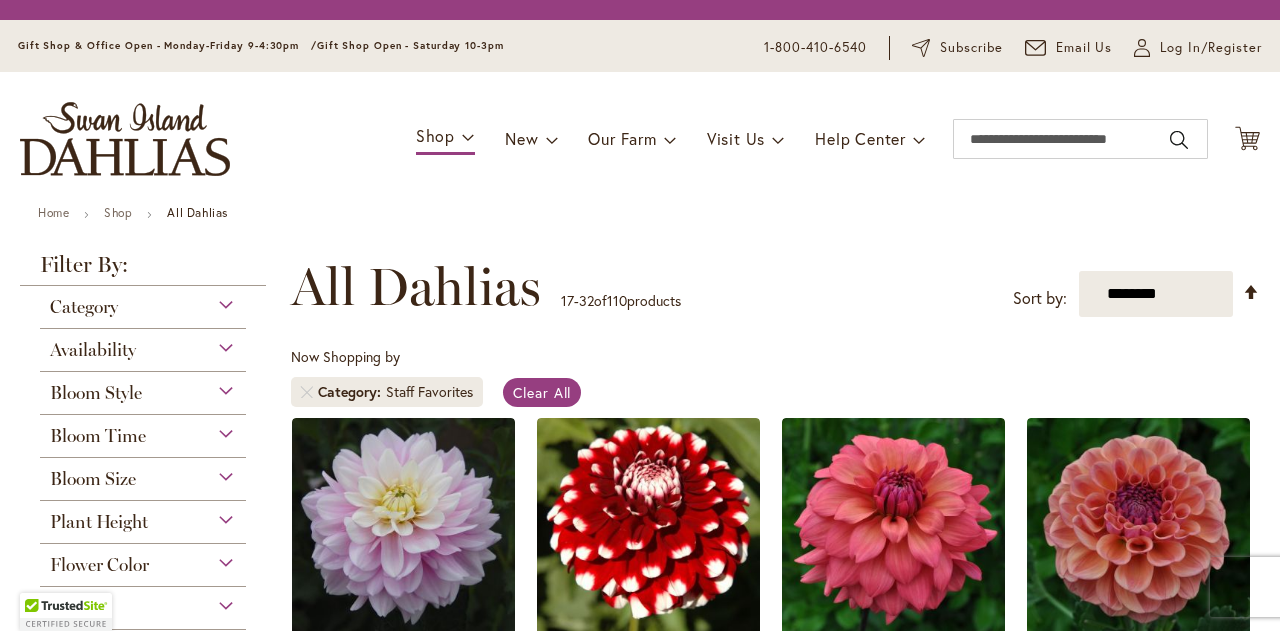 scroll, scrollTop: 0, scrollLeft: 0, axis: both 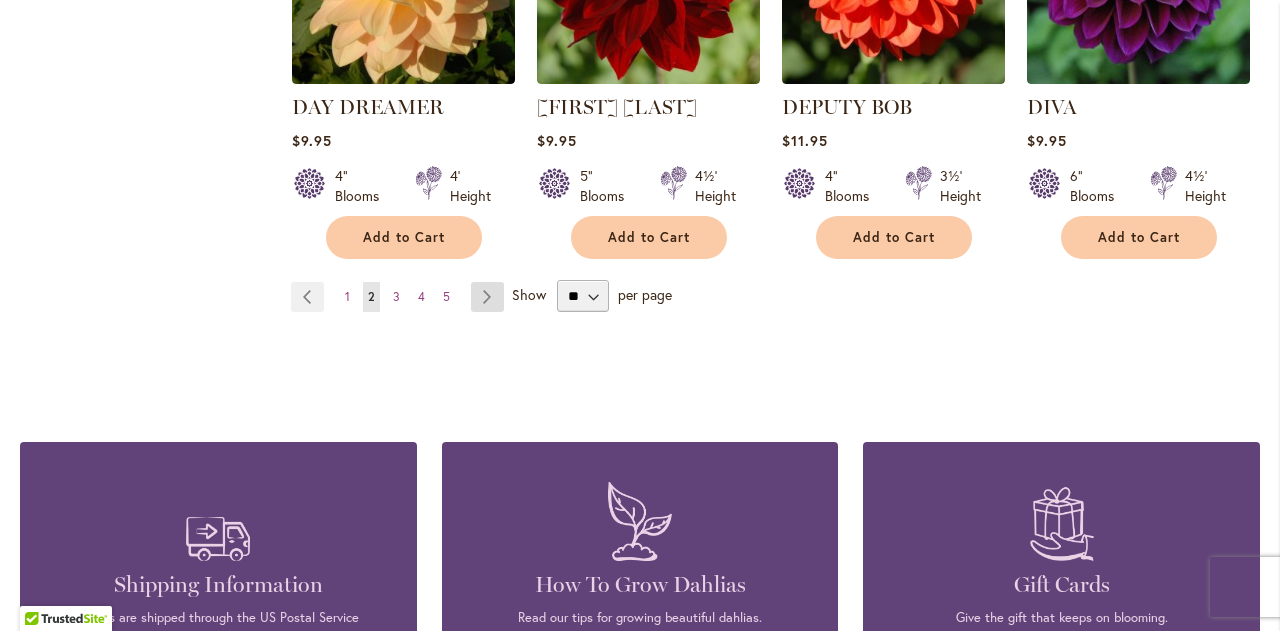 click on "Page
Next" at bounding box center [487, 297] 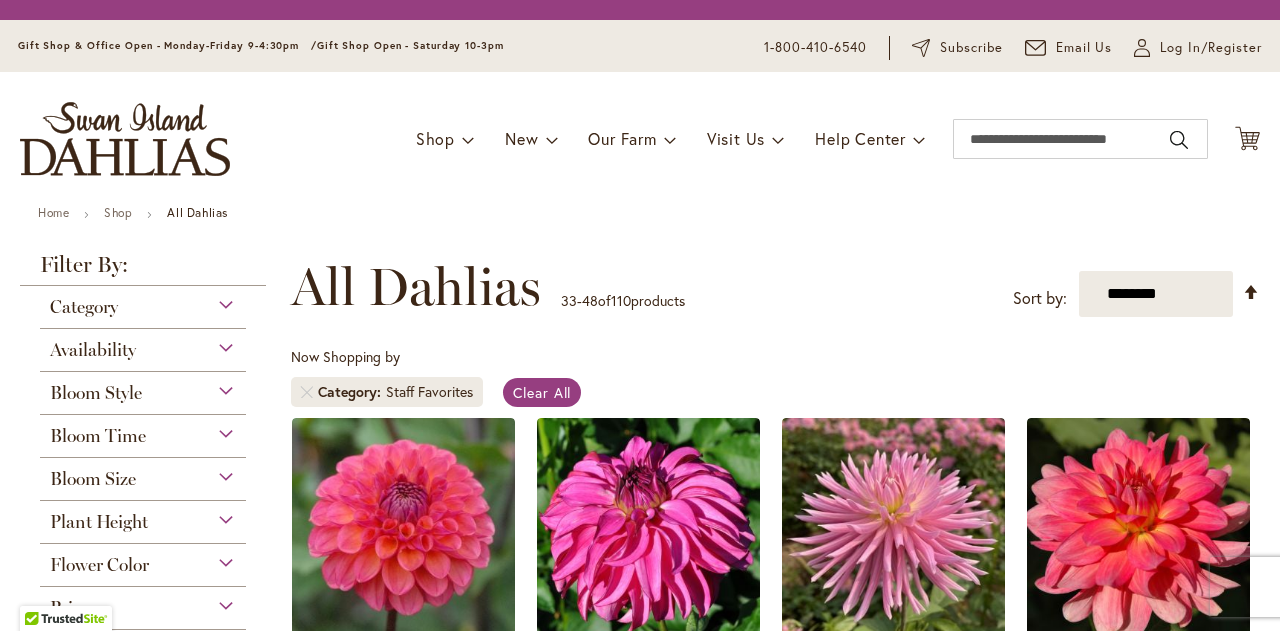 scroll, scrollTop: 0, scrollLeft: 0, axis: both 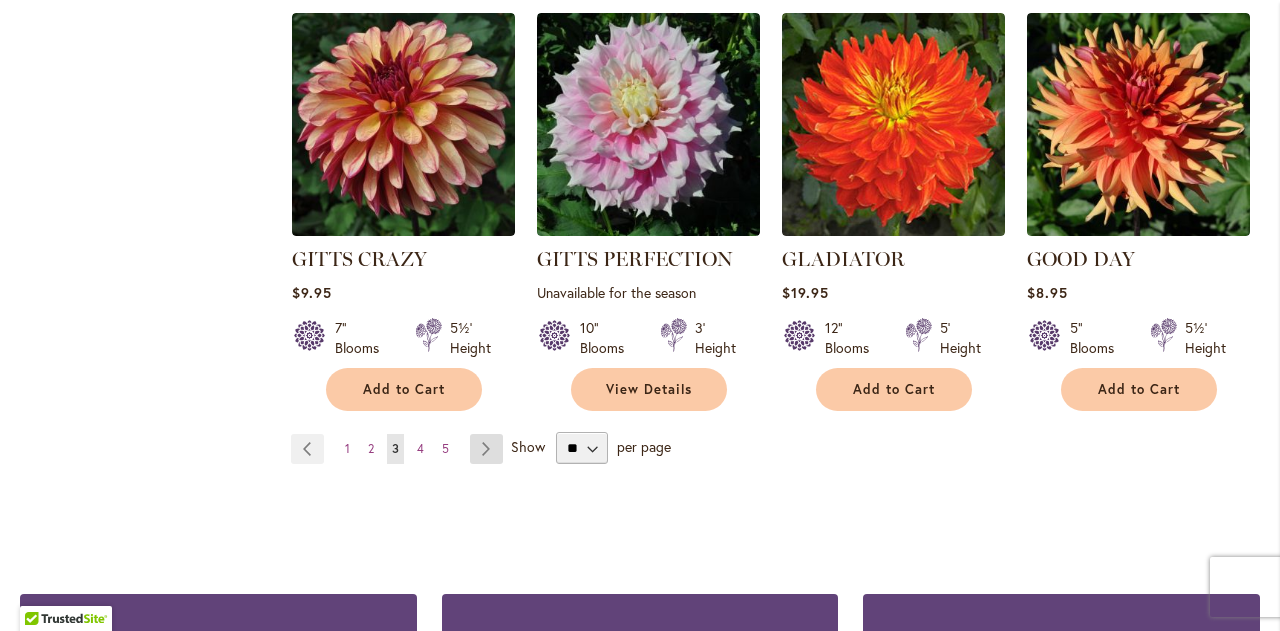 click on "Page
Next" at bounding box center (486, 449) 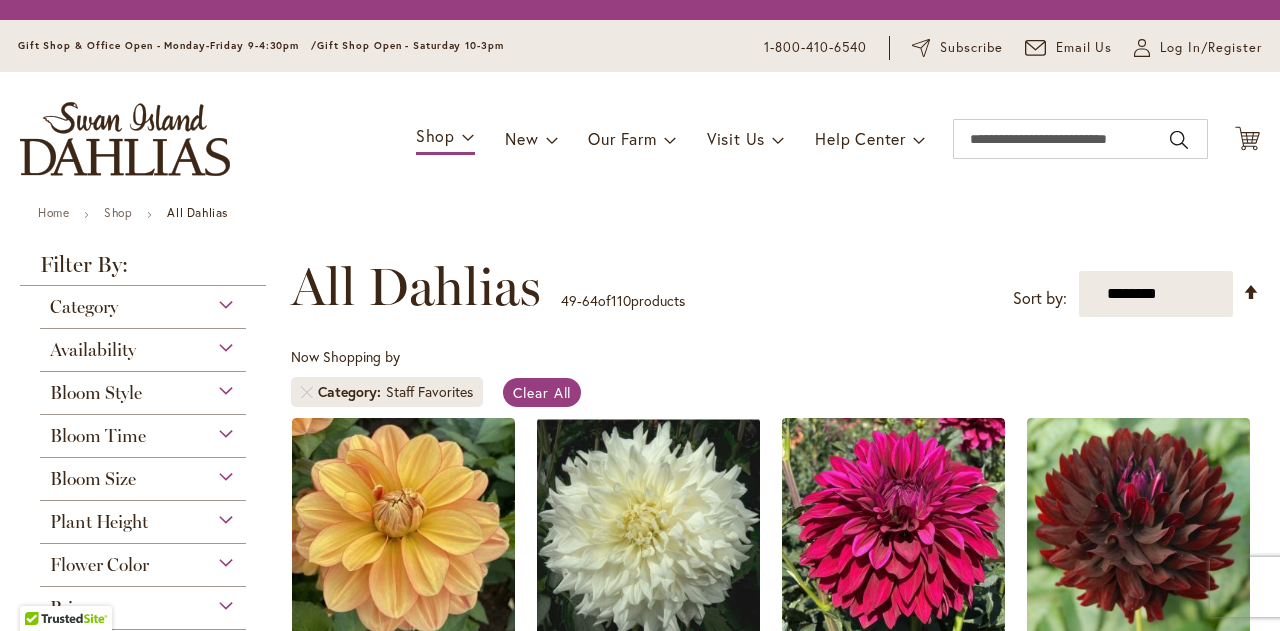 scroll, scrollTop: 0, scrollLeft: 0, axis: both 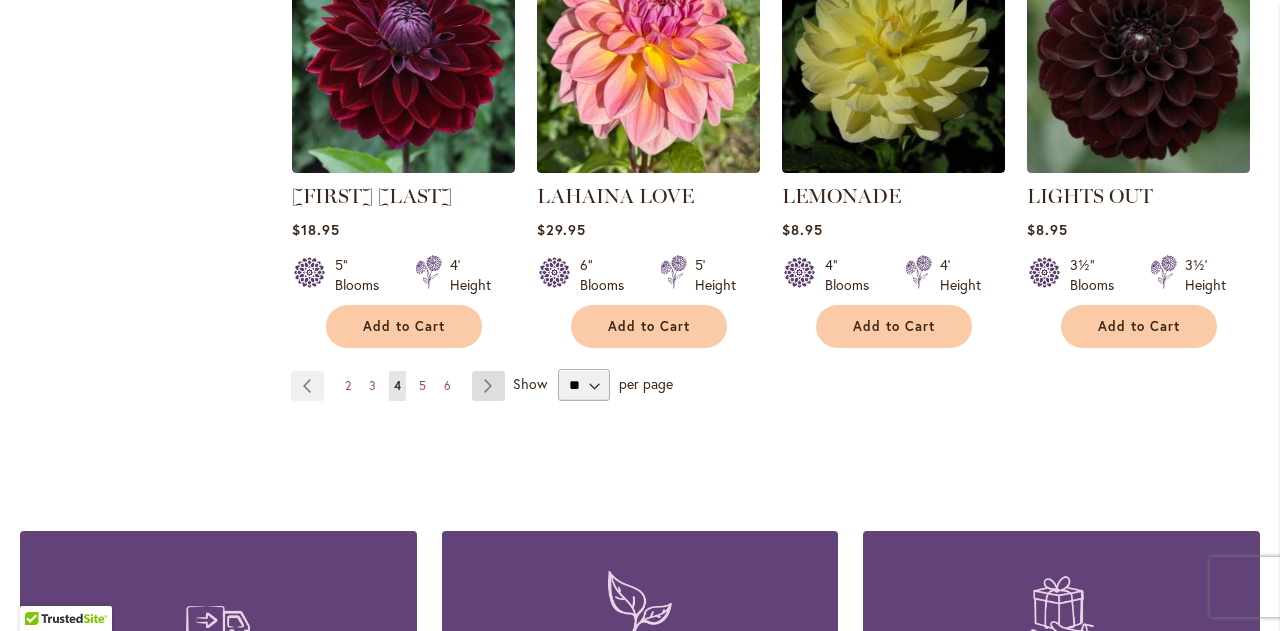 click on "Page
Next" at bounding box center [488, 386] 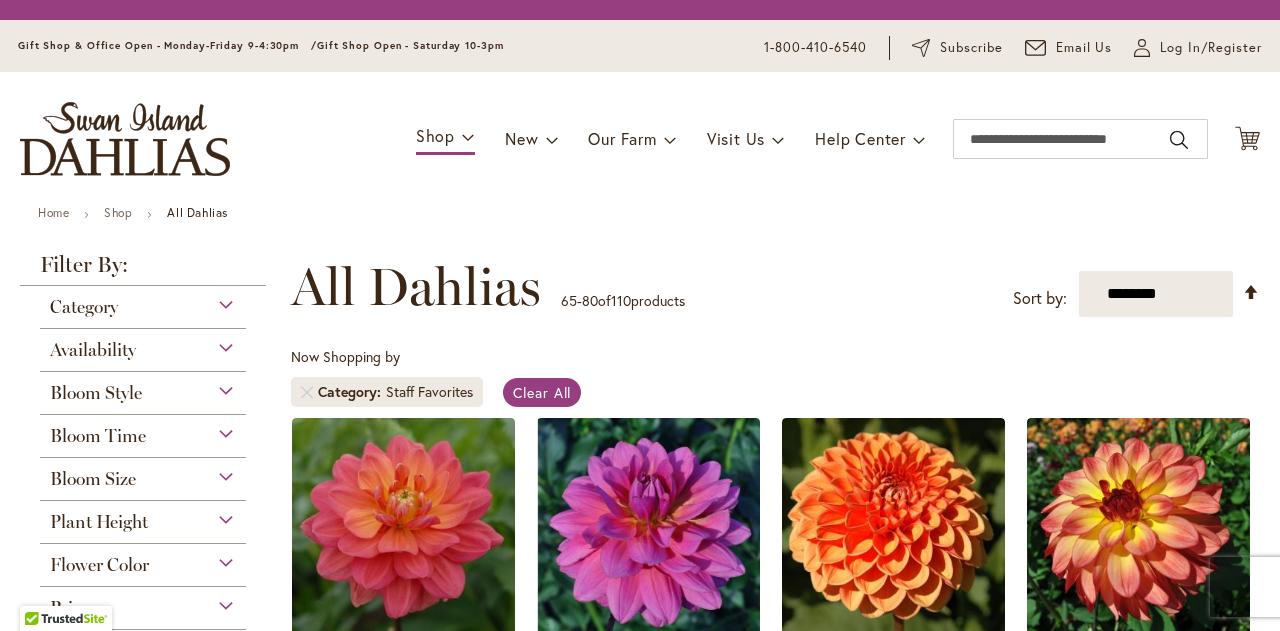 scroll, scrollTop: 0, scrollLeft: 0, axis: both 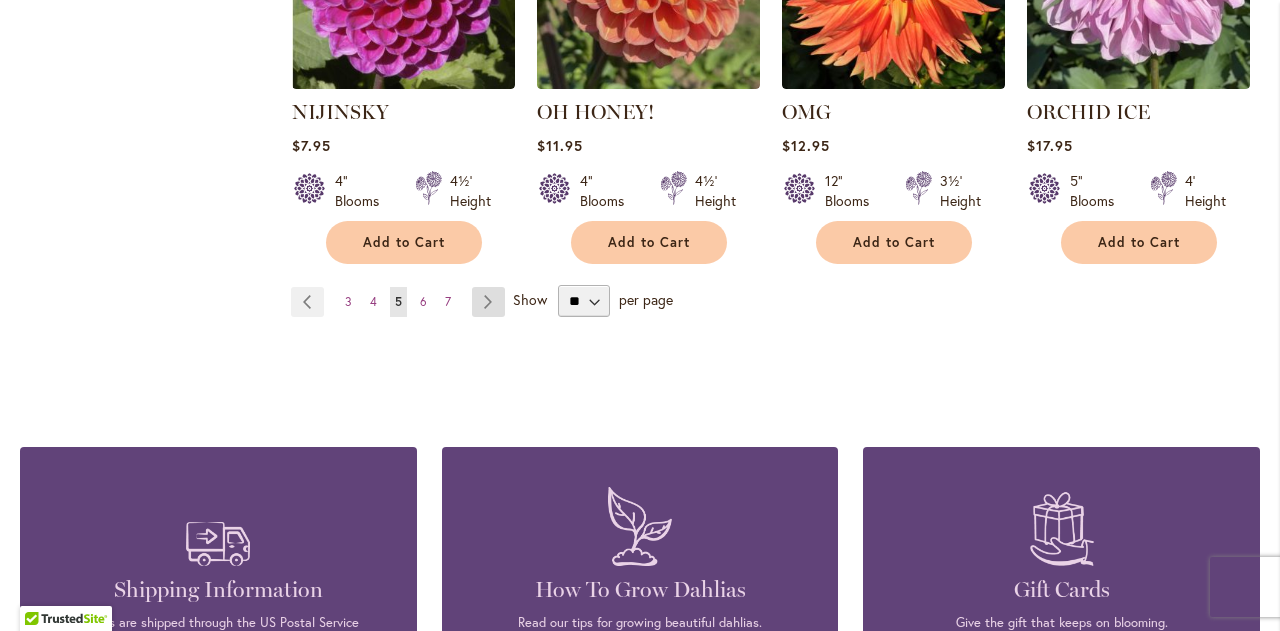 click on "Page
Next" at bounding box center (488, 302) 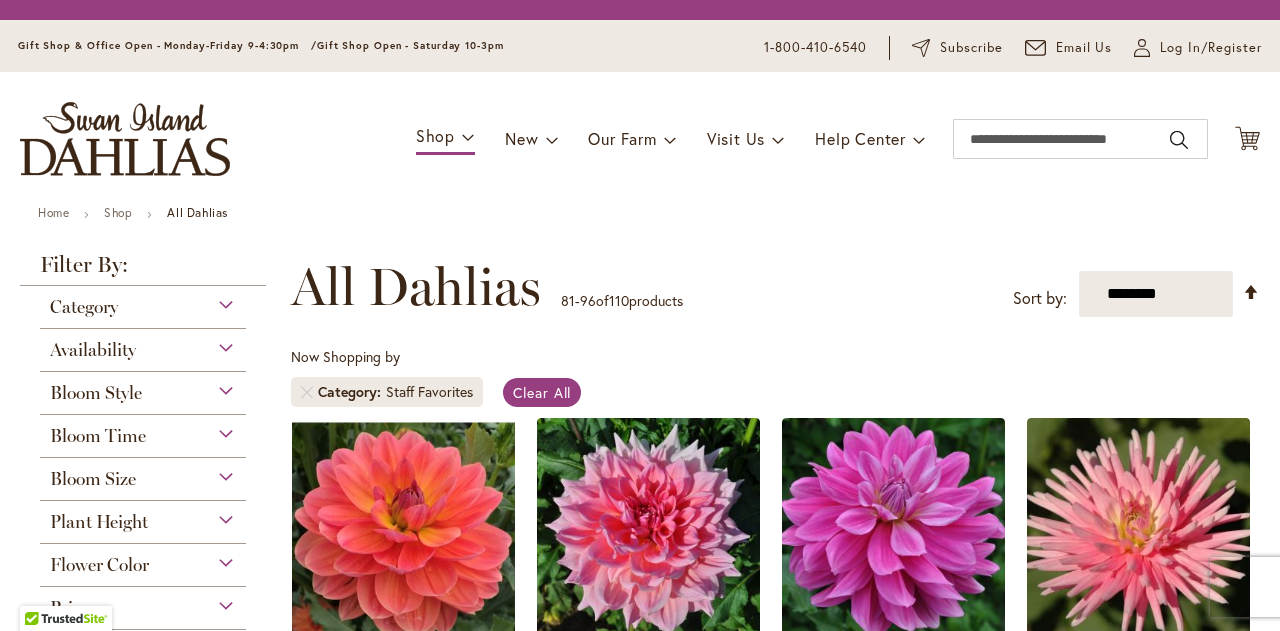scroll, scrollTop: 0, scrollLeft: 0, axis: both 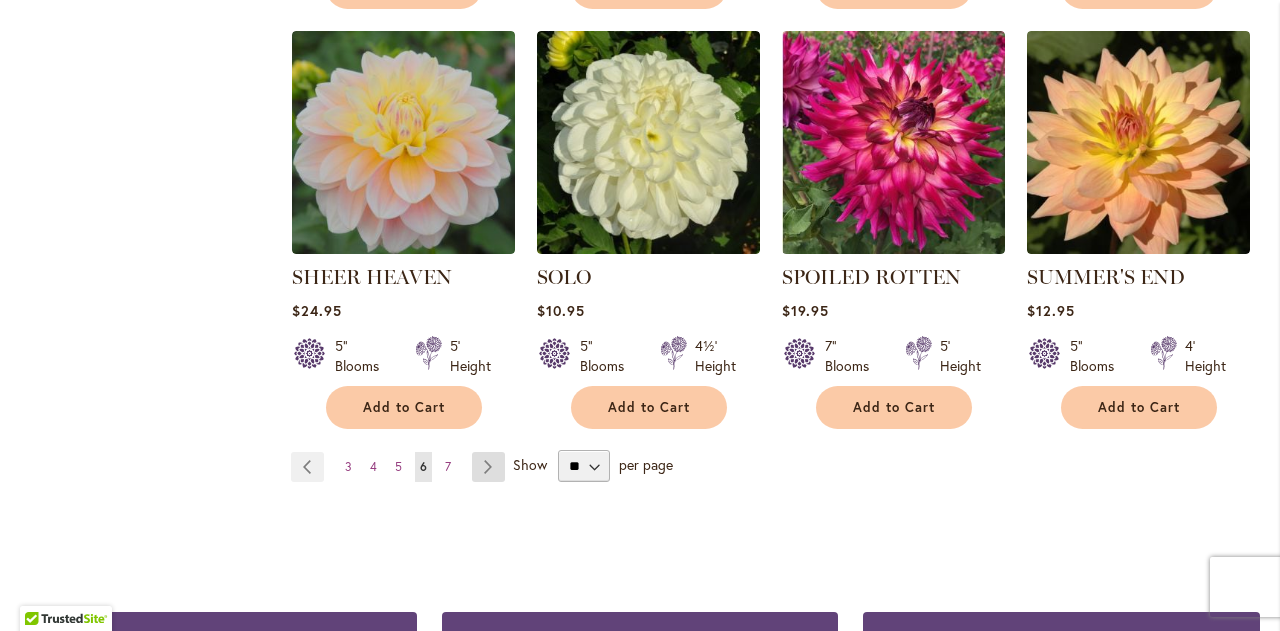click on "Page
Next" at bounding box center (488, 467) 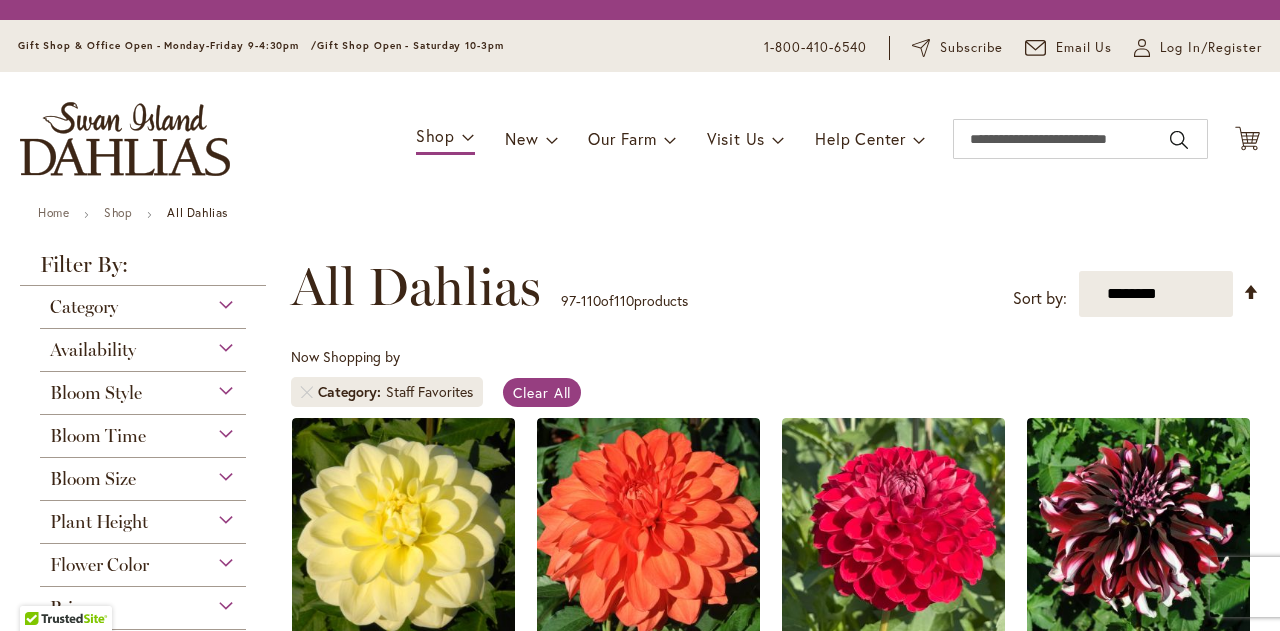 scroll, scrollTop: 0, scrollLeft: 0, axis: both 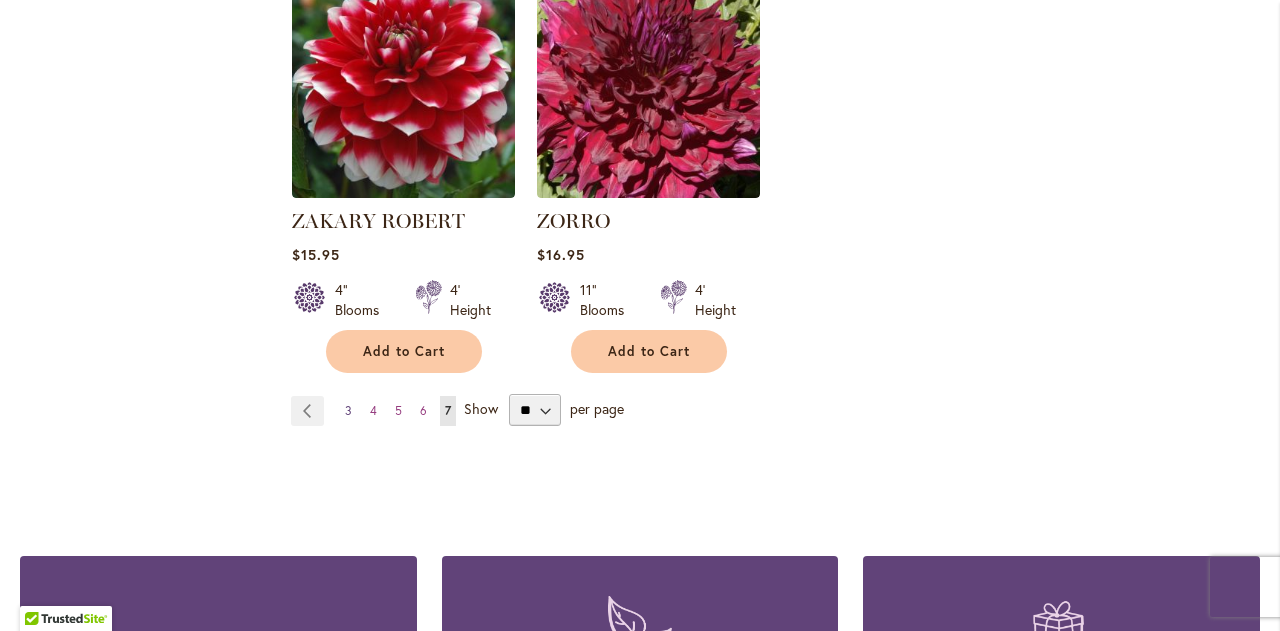 click on "3" at bounding box center [348, 410] 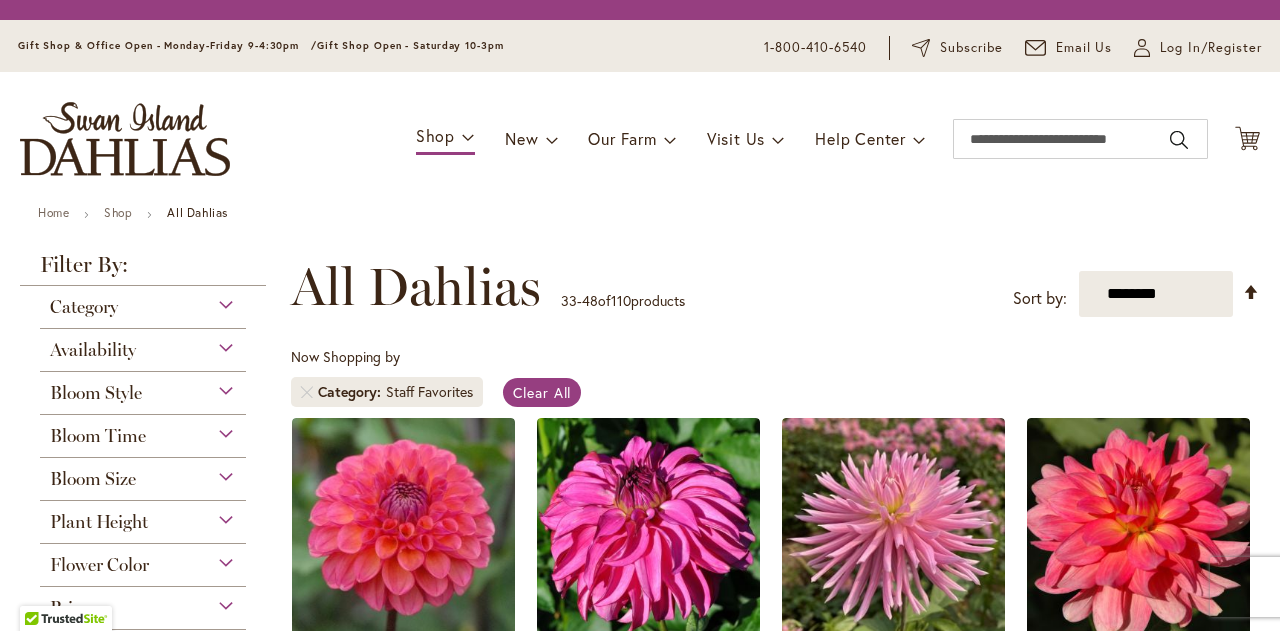 scroll, scrollTop: 0, scrollLeft: 0, axis: both 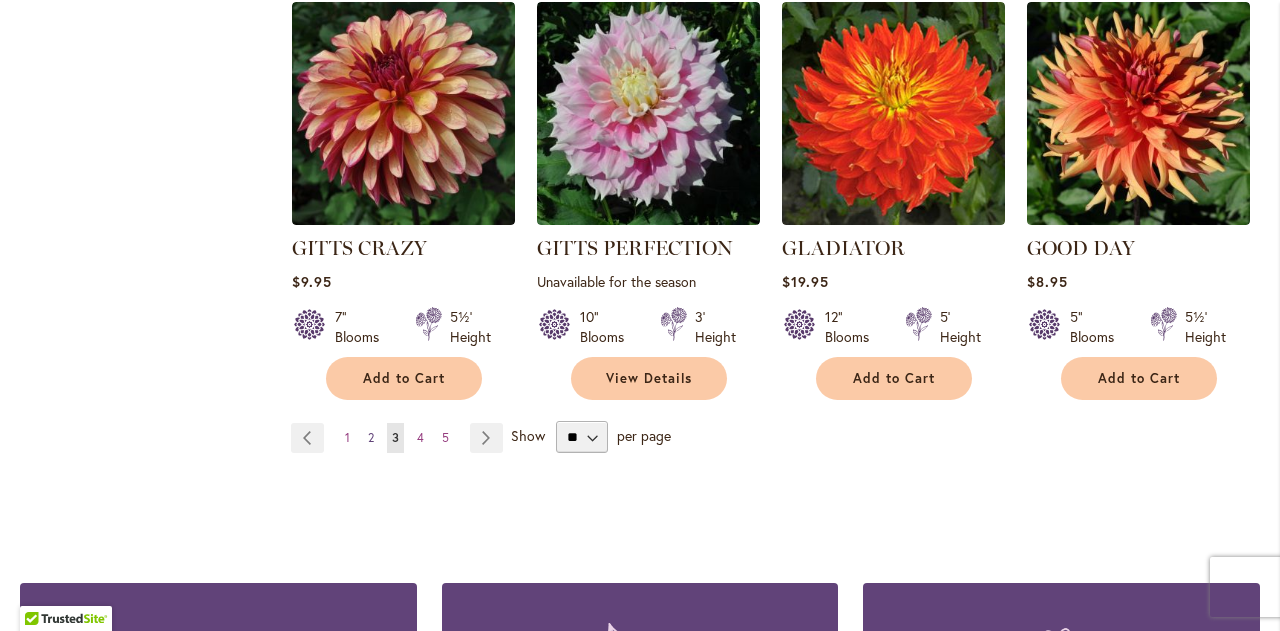 click on "Page
2" at bounding box center [371, 438] 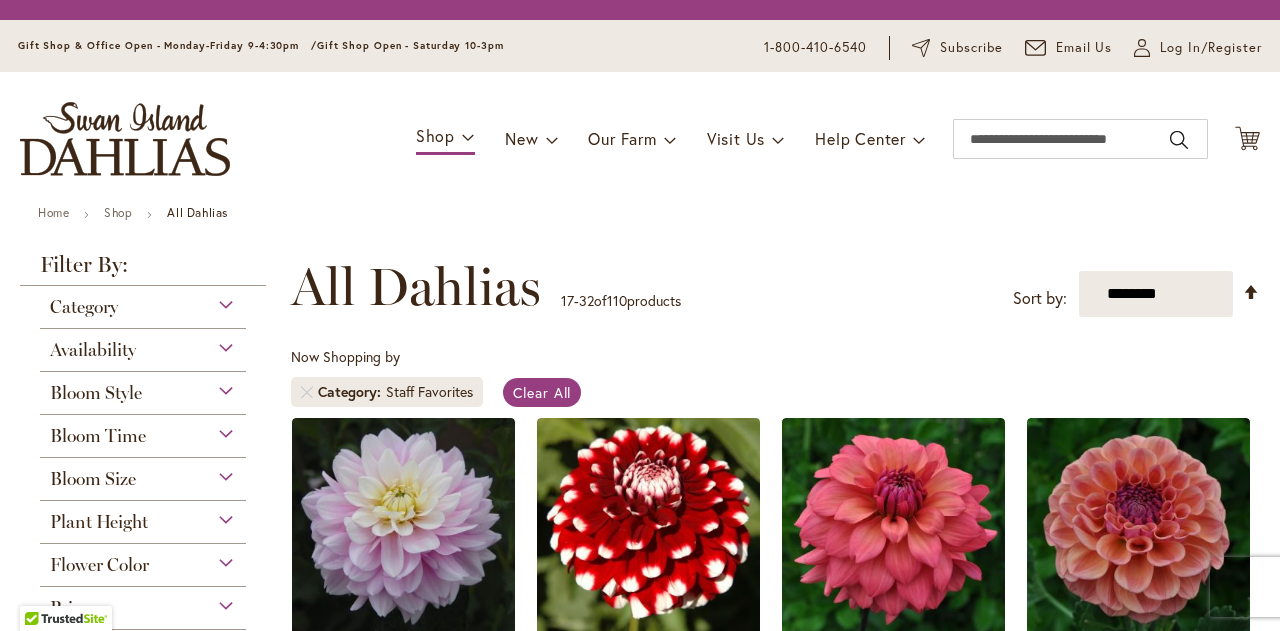 scroll, scrollTop: 0, scrollLeft: 0, axis: both 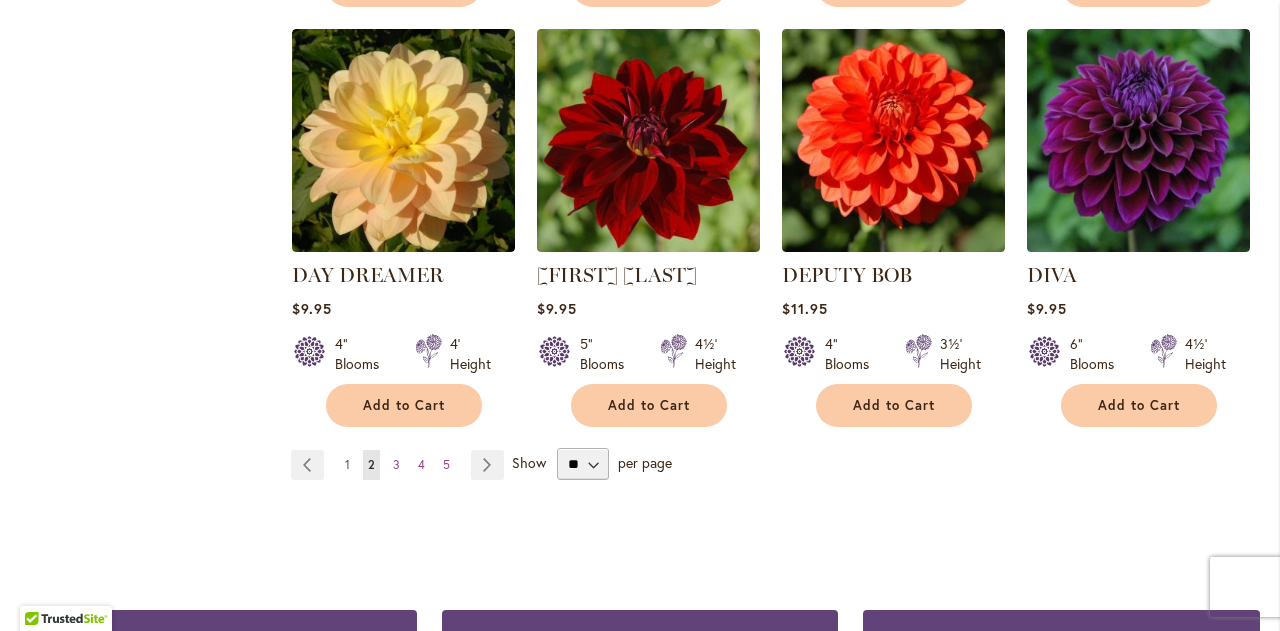 click on "1" at bounding box center [347, 464] 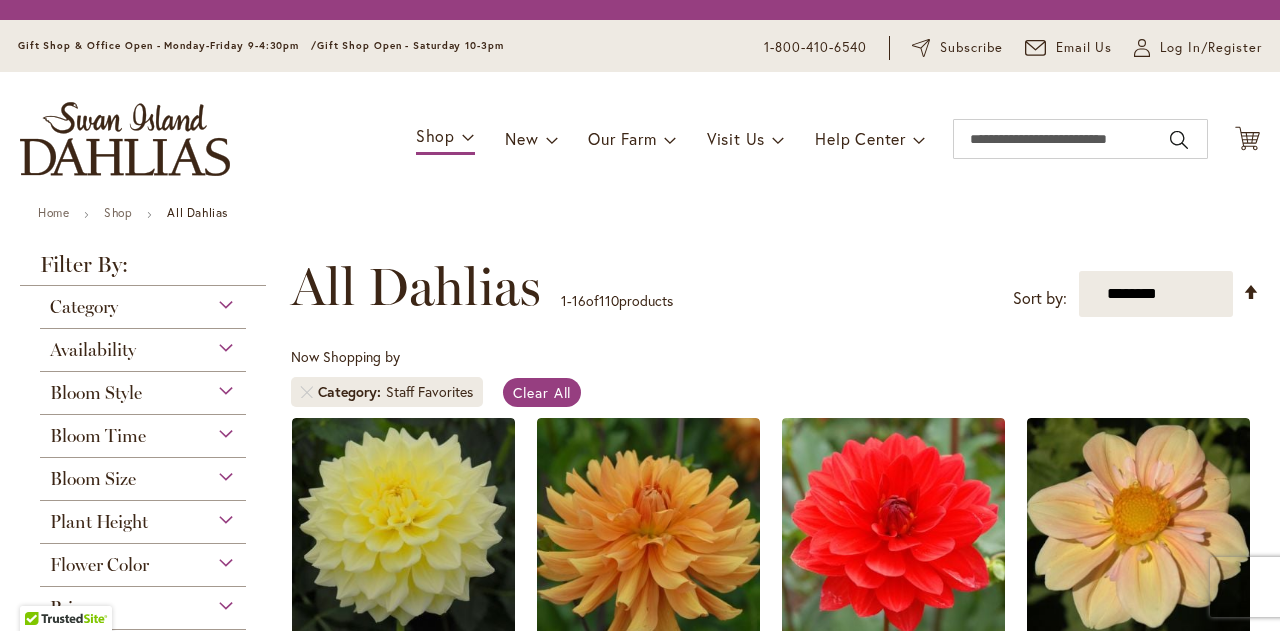 scroll, scrollTop: 0, scrollLeft: 0, axis: both 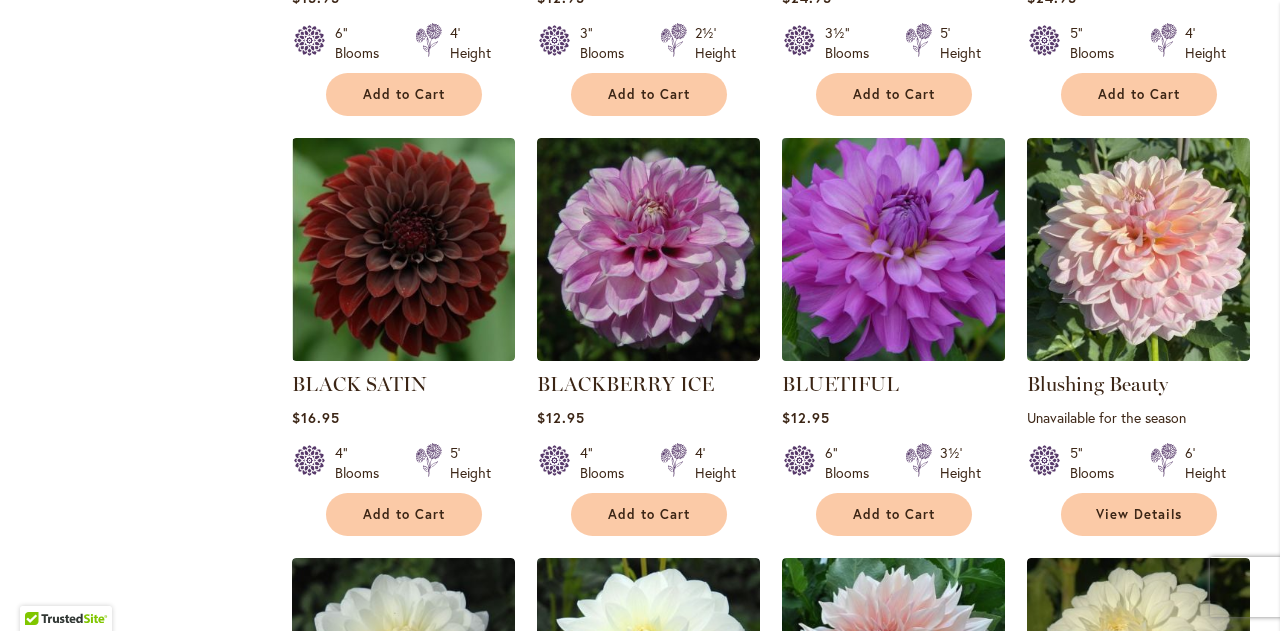 click at bounding box center (893, 249) 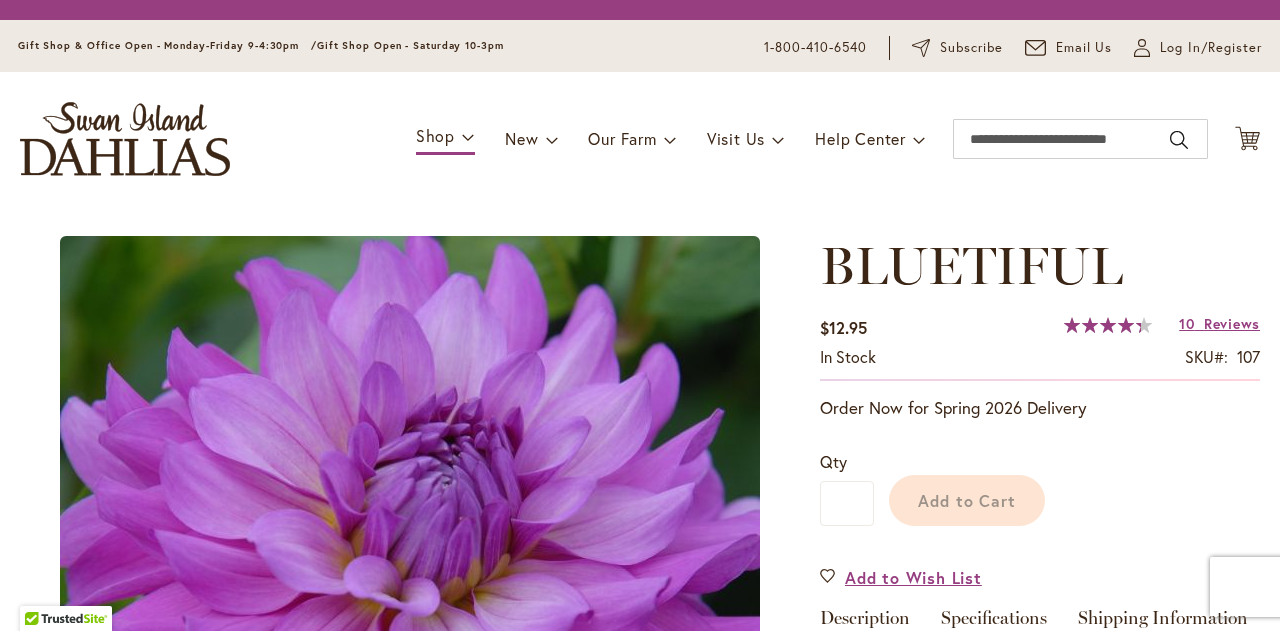 scroll, scrollTop: 0, scrollLeft: 0, axis: both 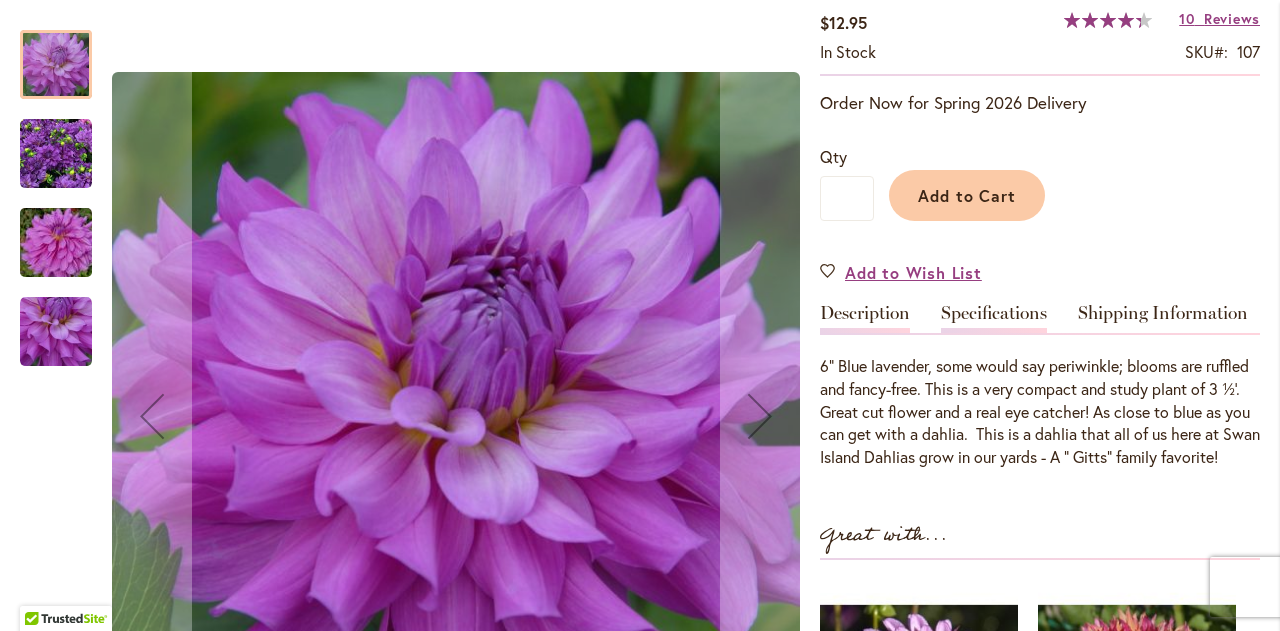 click on "Specifications" at bounding box center [994, 318] 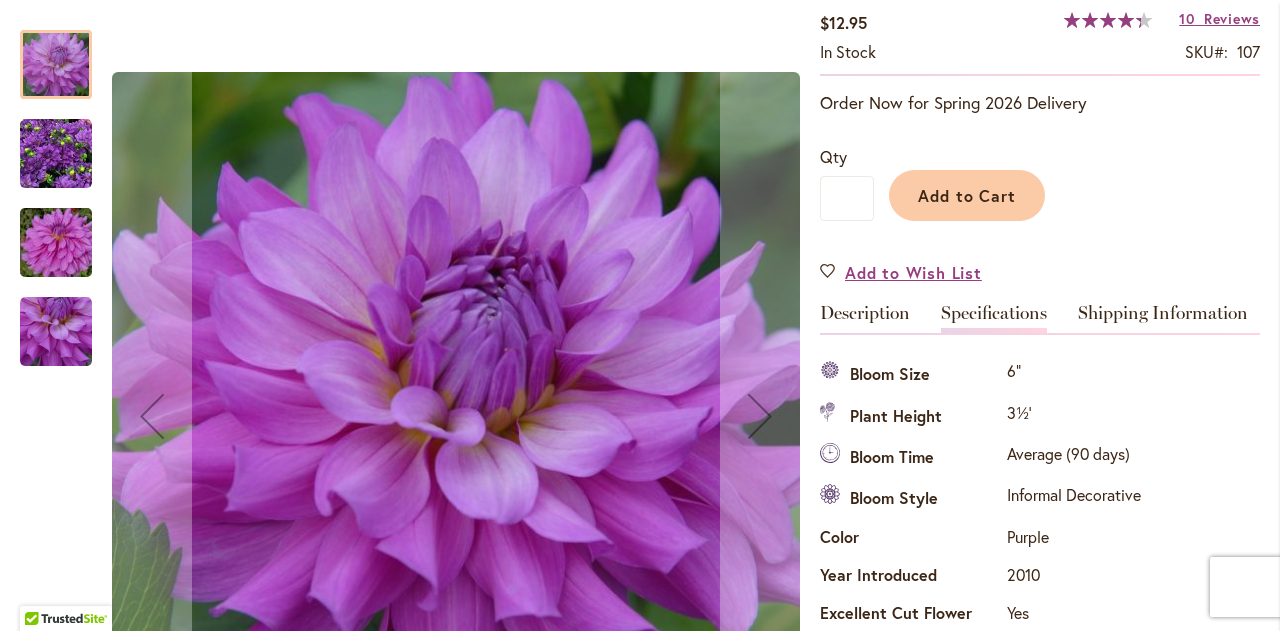 scroll, scrollTop: 665, scrollLeft: 0, axis: vertical 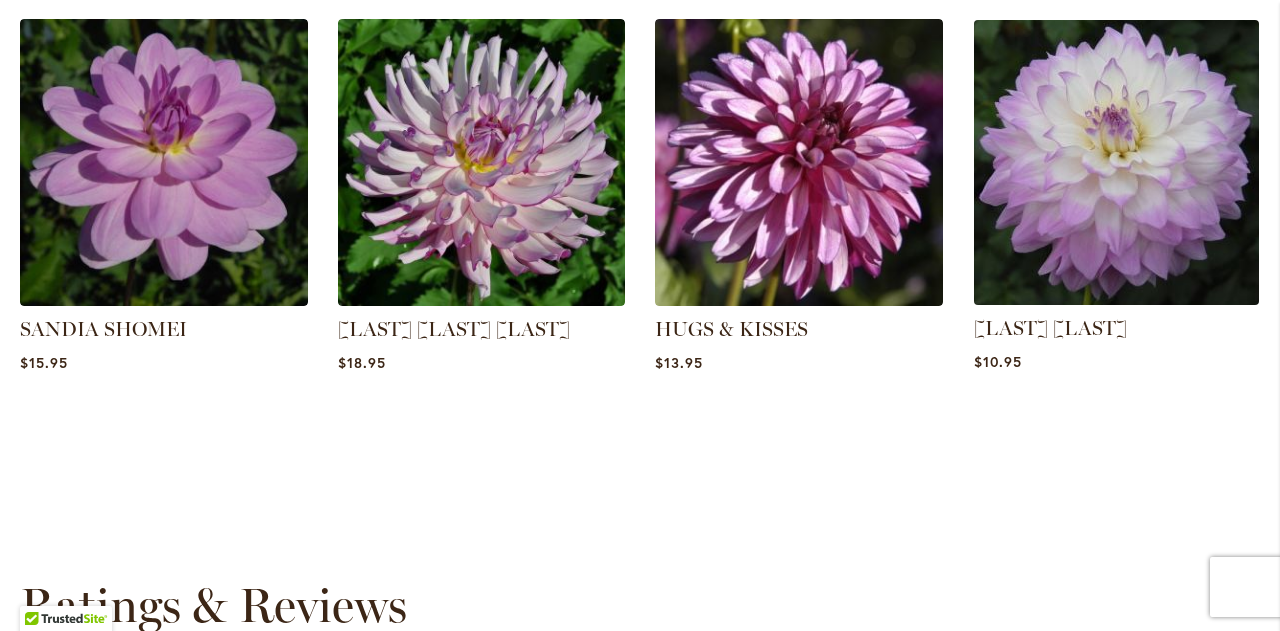 click at bounding box center (1116, 163) 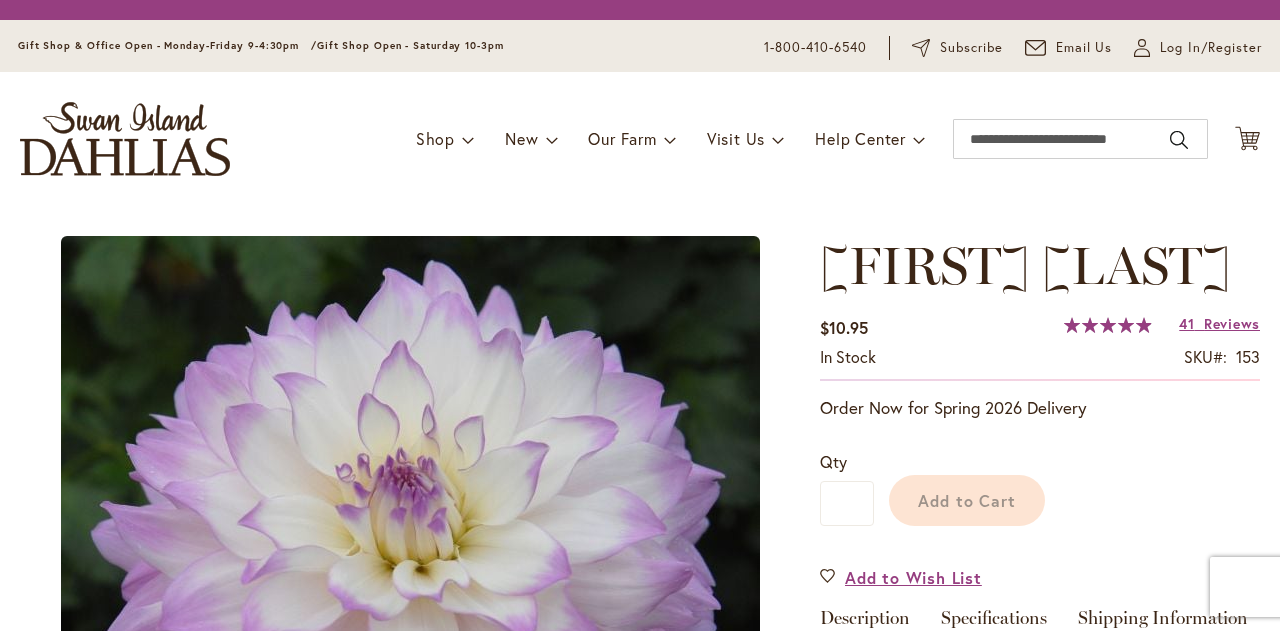 scroll, scrollTop: 0, scrollLeft: 0, axis: both 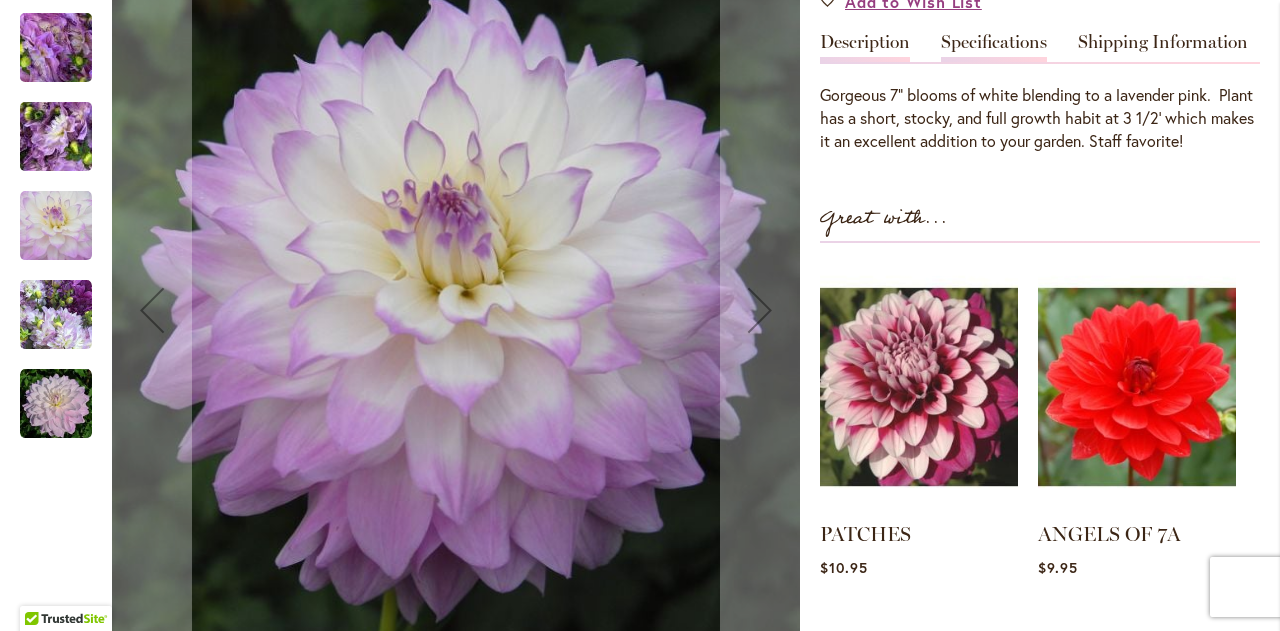 click on "Specifications" at bounding box center [994, 47] 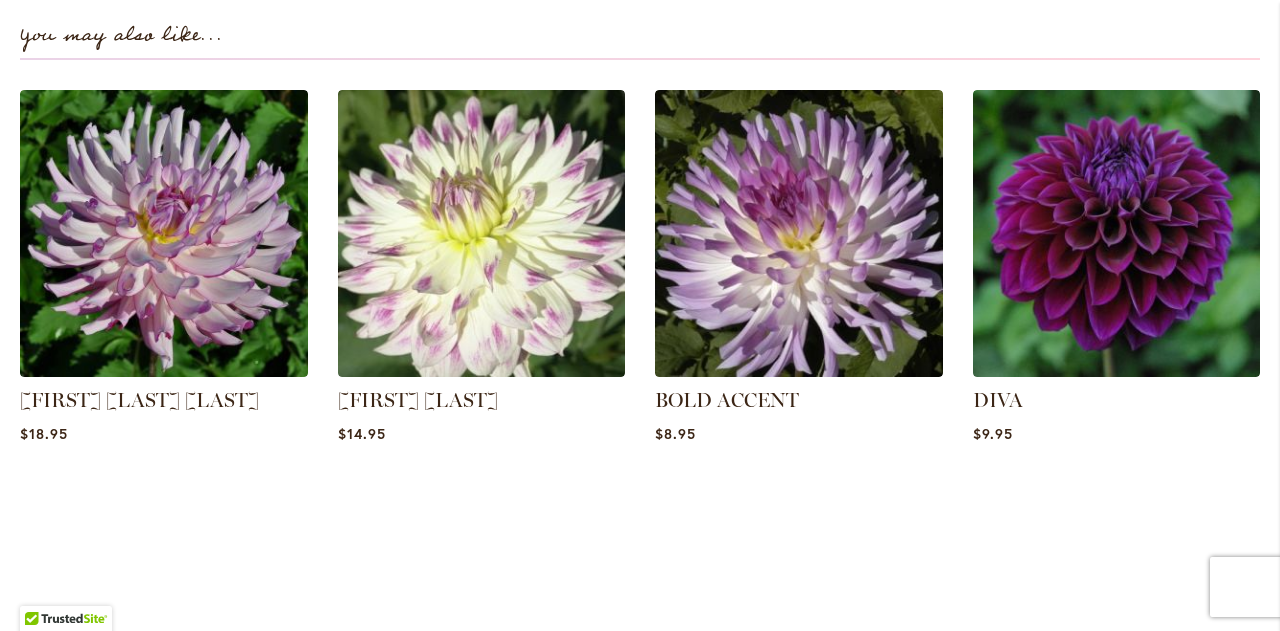 scroll, scrollTop: 1750, scrollLeft: 0, axis: vertical 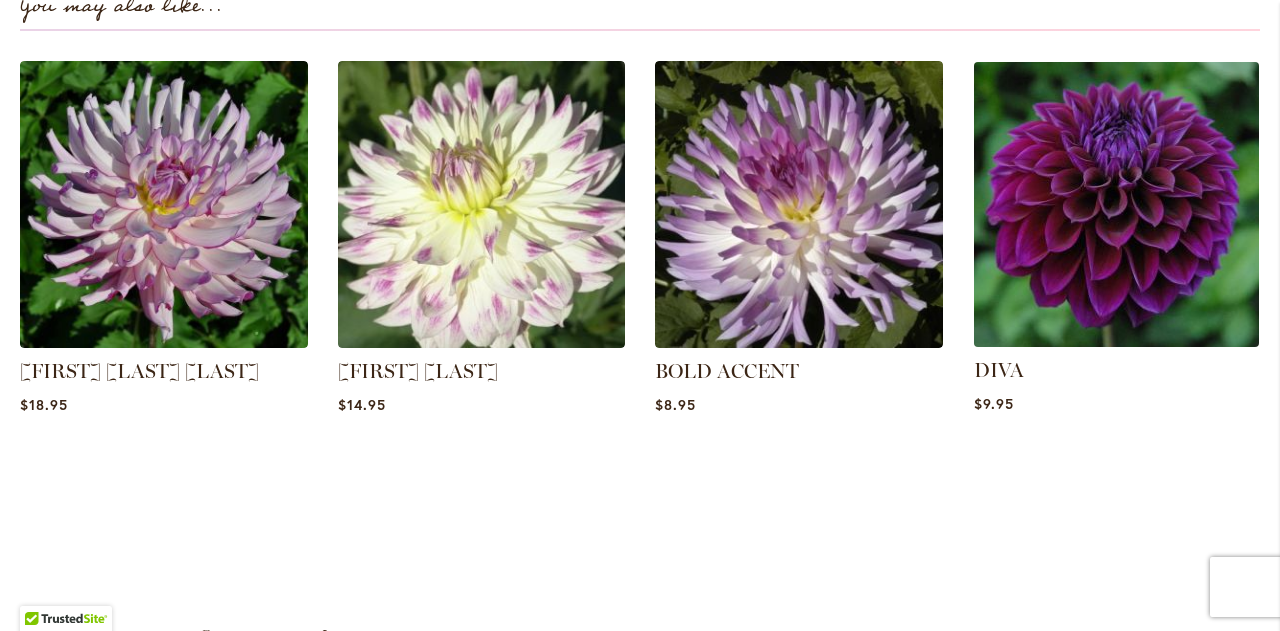 click at bounding box center [1116, 205] 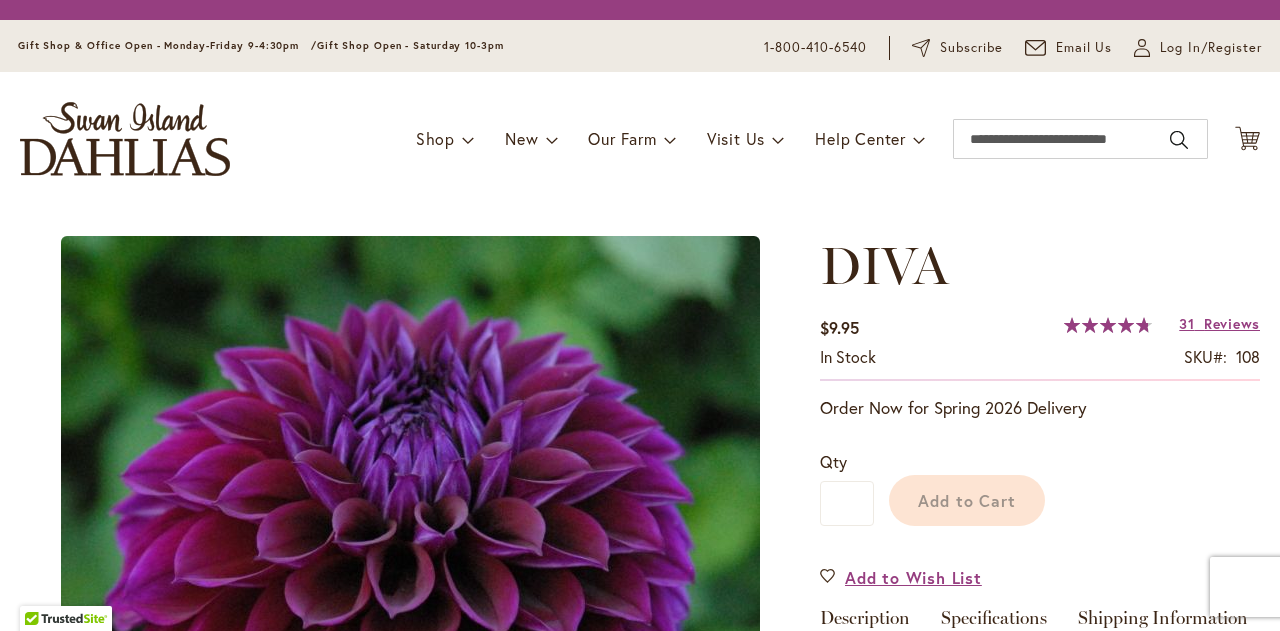 scroll, scrollTop: 0, scrollLeft: 0, axis: both 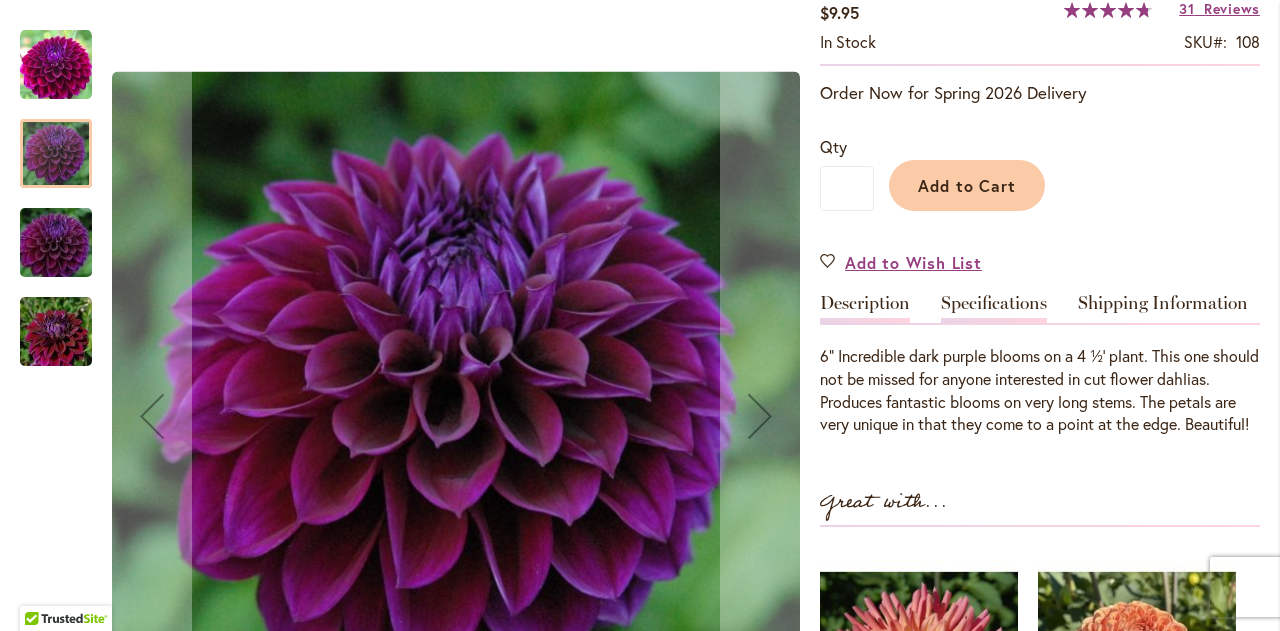 click on "Specifications" at bounding box center (994, 308) 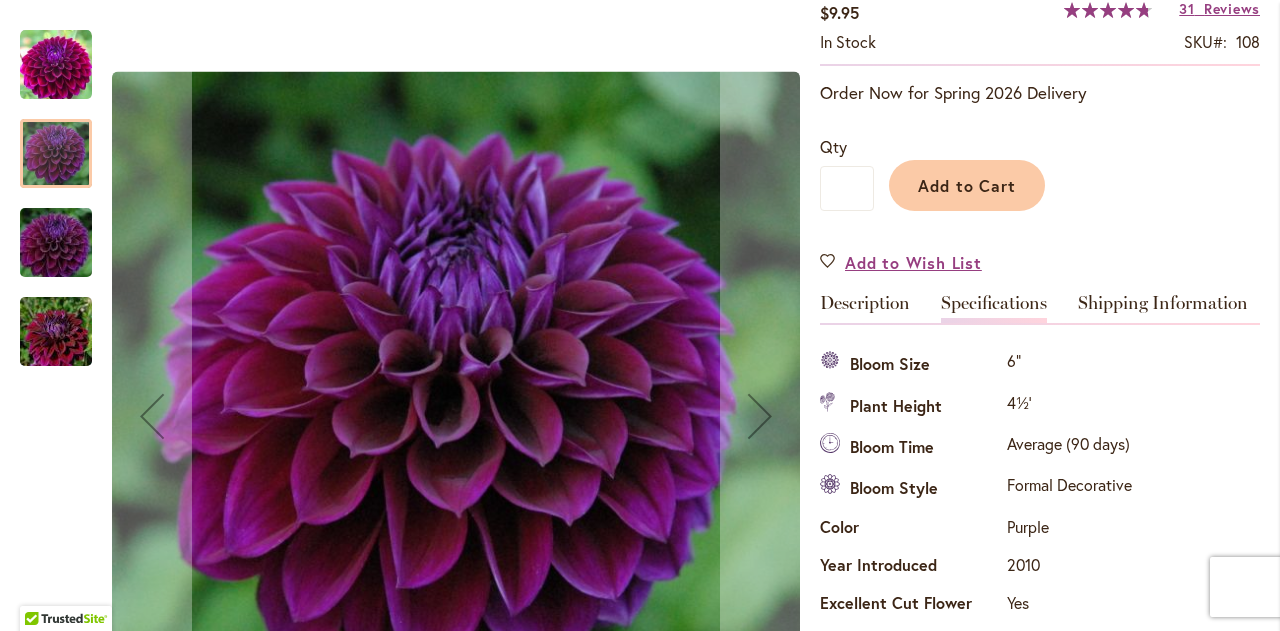 scroll, scrollTop: 665, scrollLeft: 0, axis: vertical 